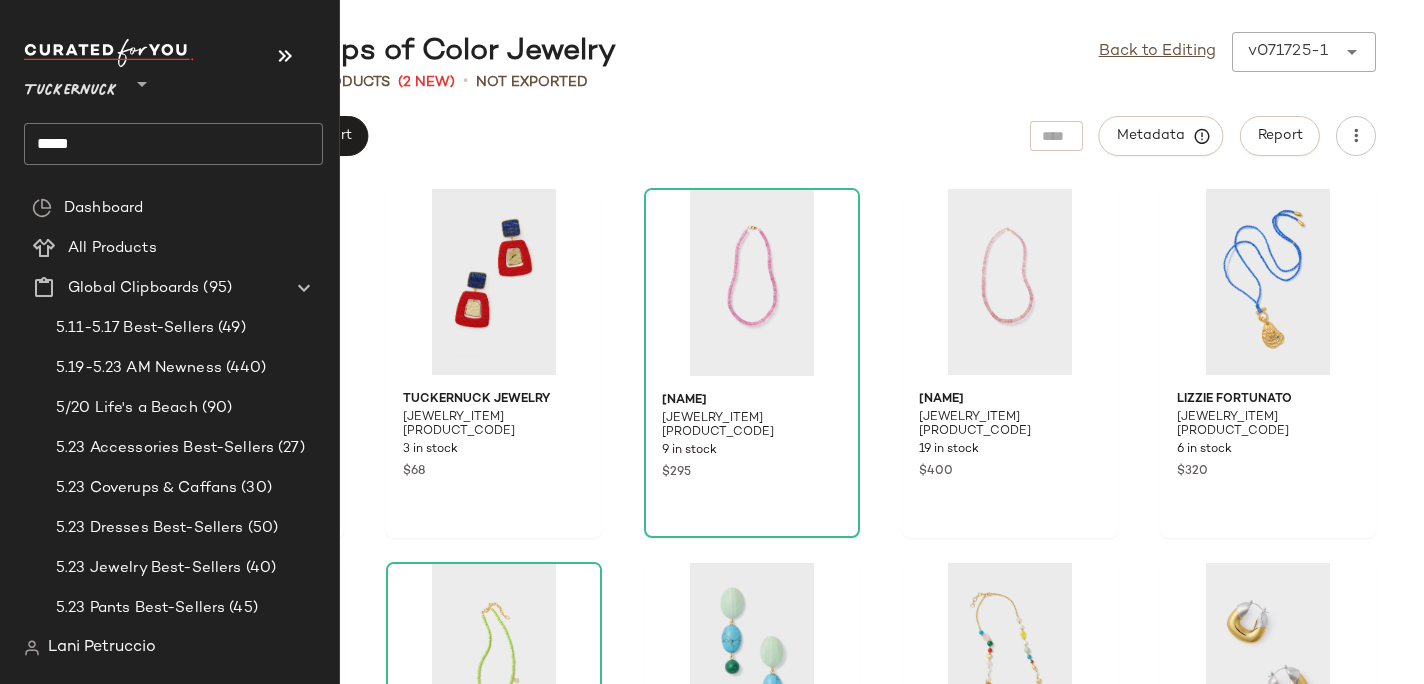 scroll, scrollTop: 0, scrollLeft: 0, axis: both 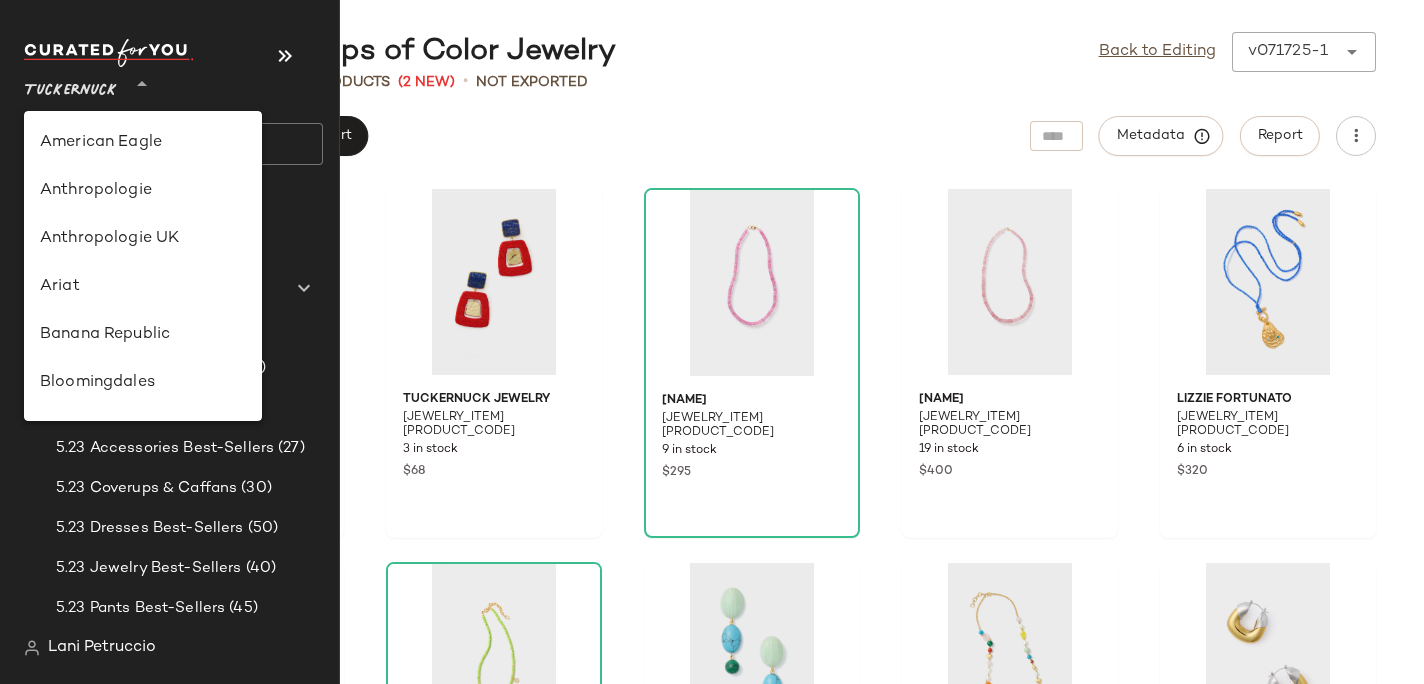 click on "Tuckernuck" at bounding box center (71, 86) 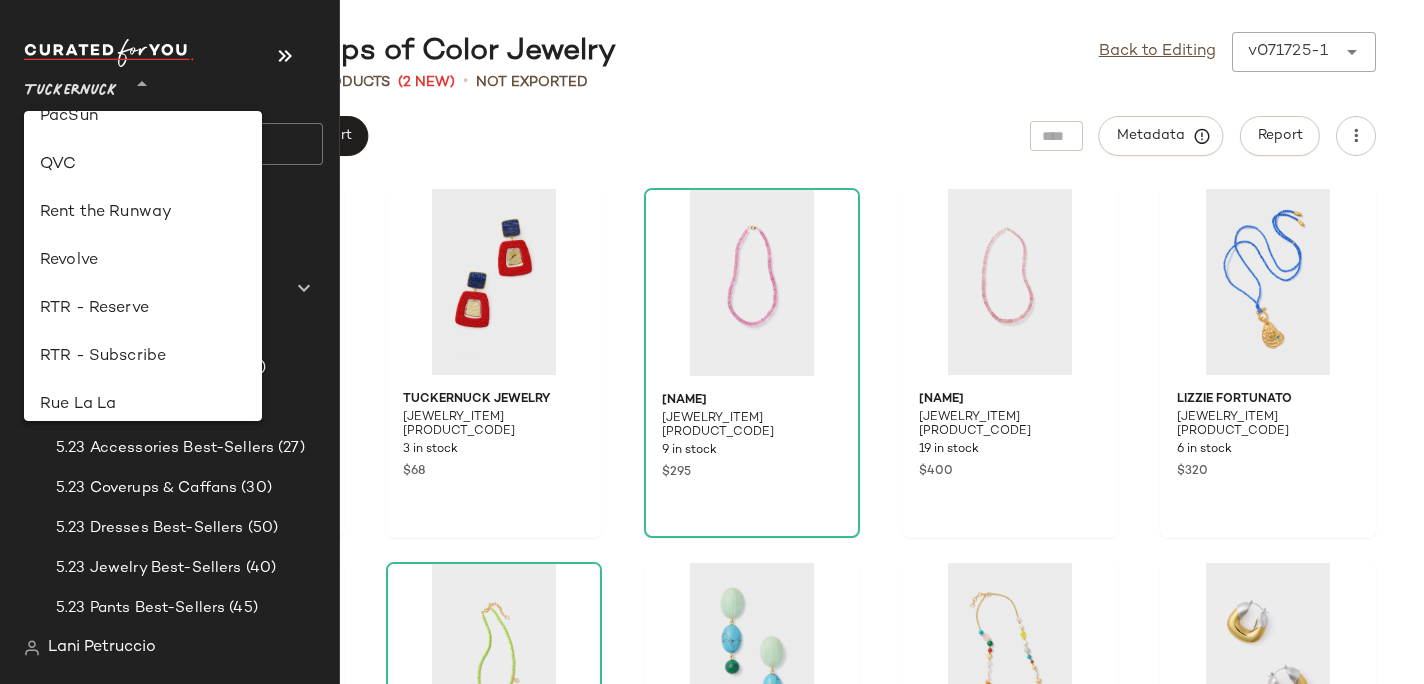 scroll, scrollTop: 887, scrollLeft: 0, axis: vertical 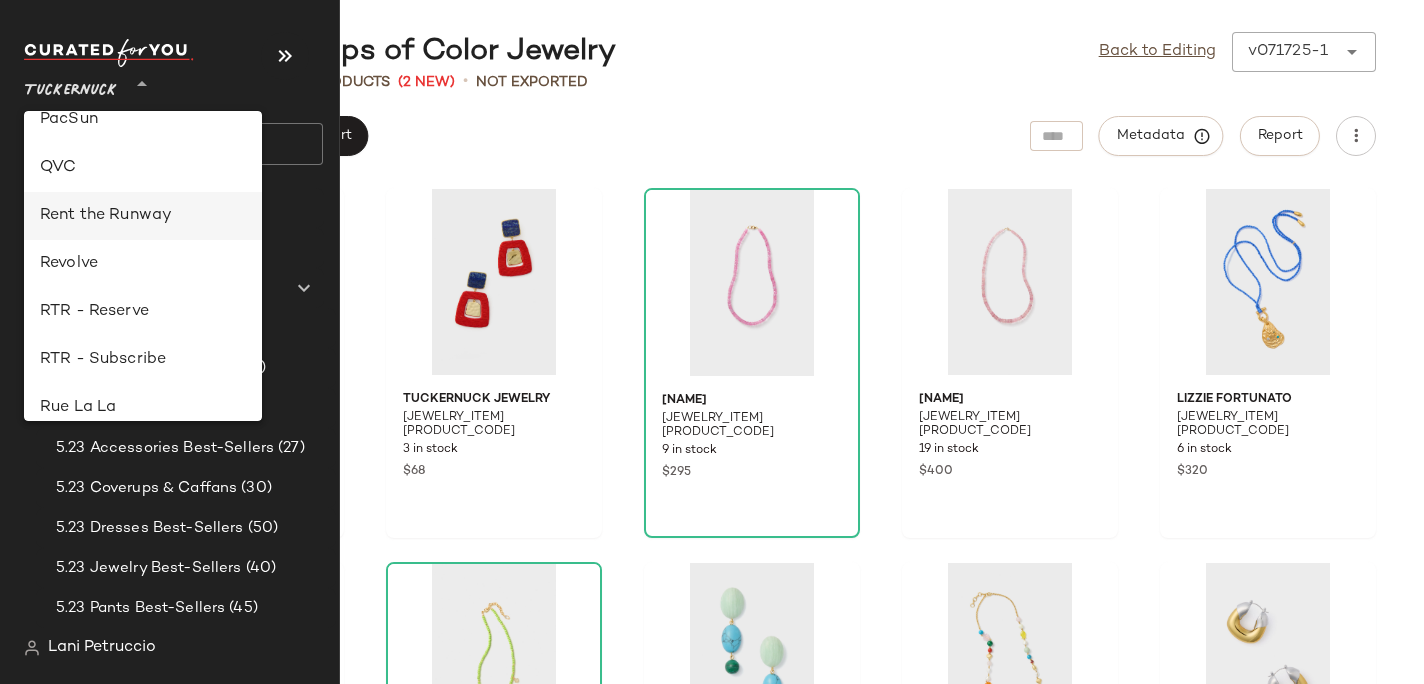 click on "Rent the Runway" at bounding box center (143, 216) 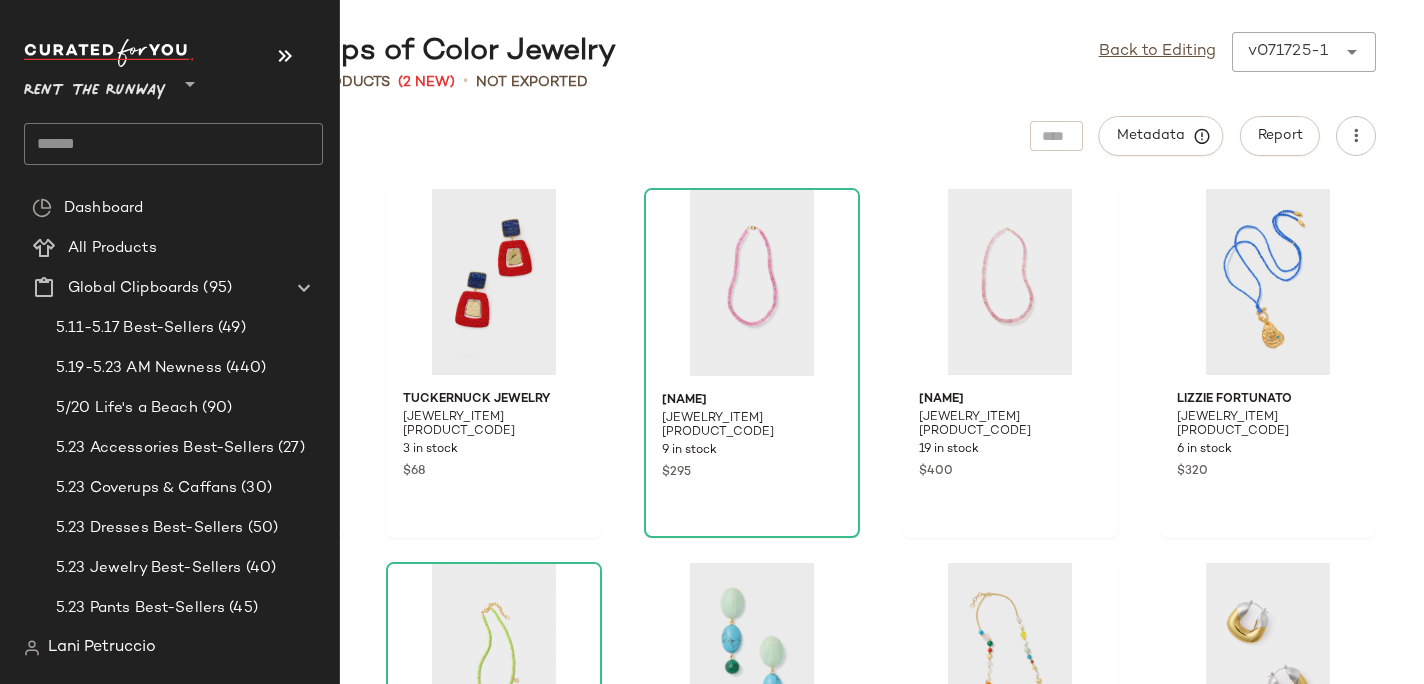 click 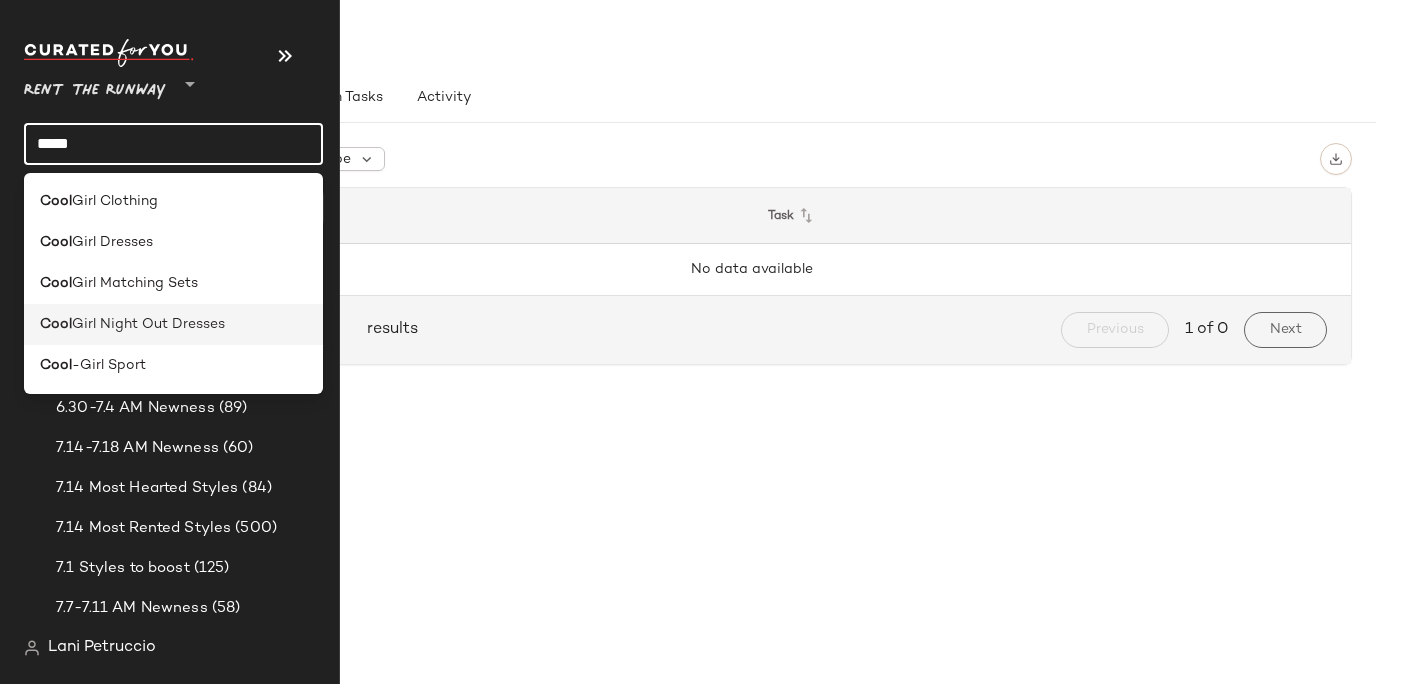 click on "Girl Night Out Dresses" at bounding box center [148, 324] 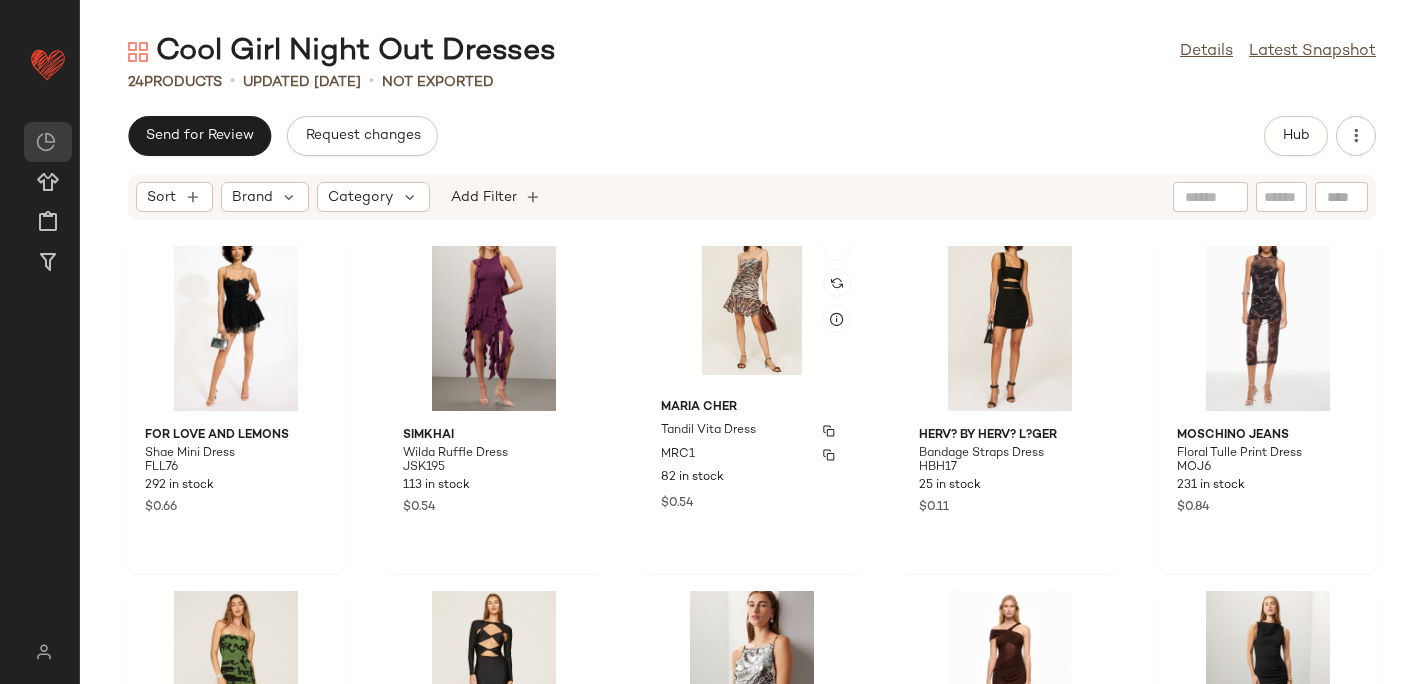 scroll, scrollTop: 0, scrollLeft: 0, axis: both 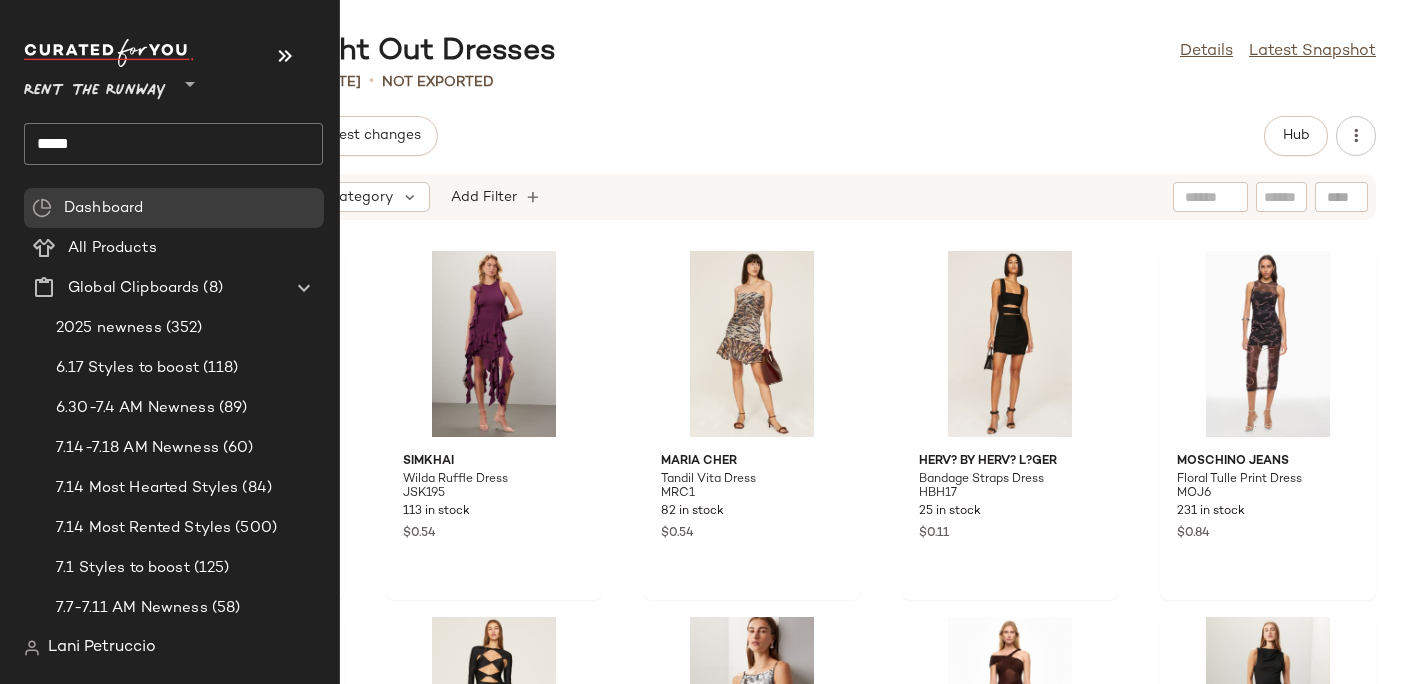 click on "****" 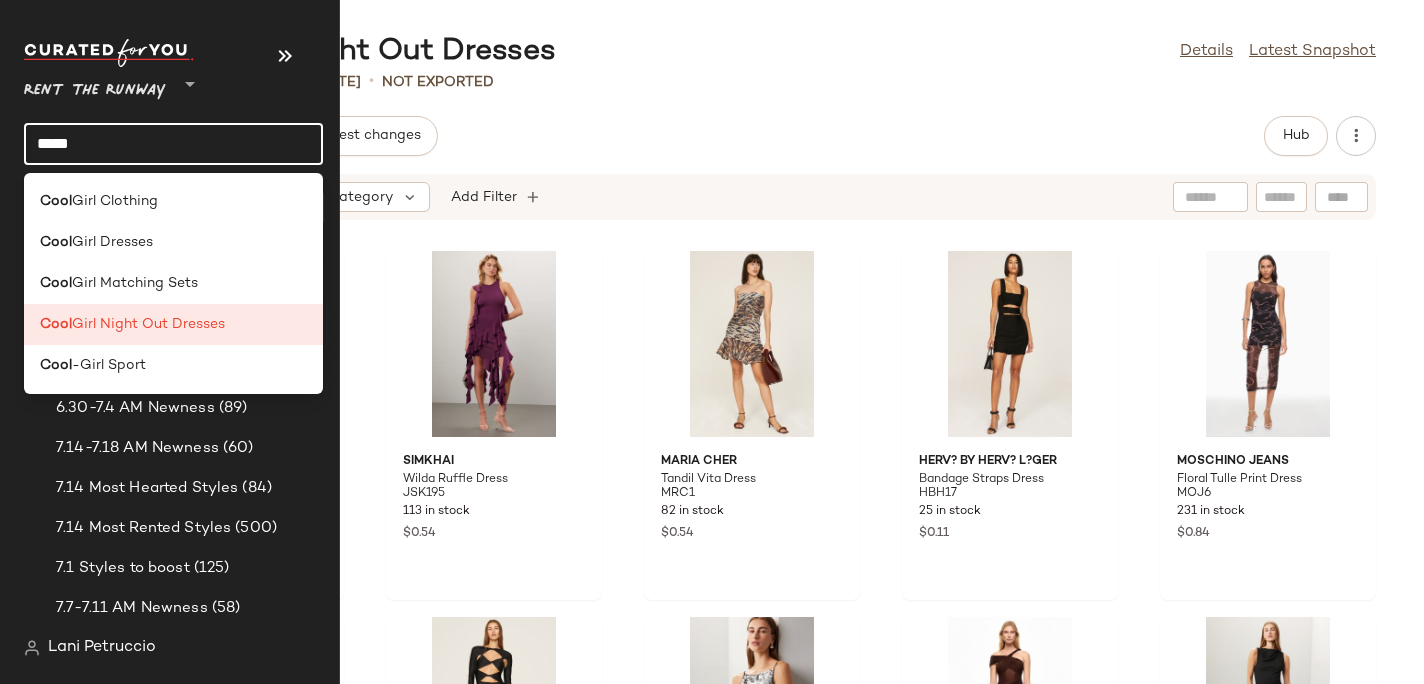 click on "****" 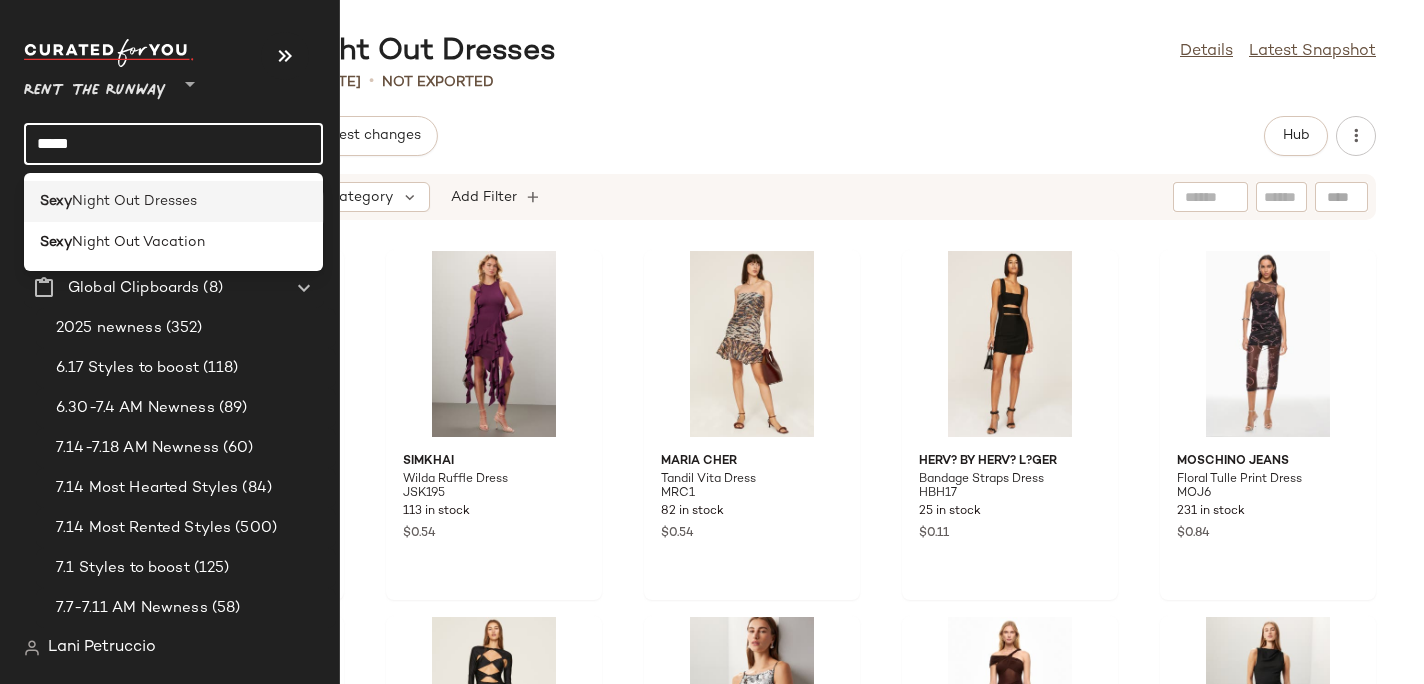 click on "Night Out Dresses" at bounding box center (134, 201) 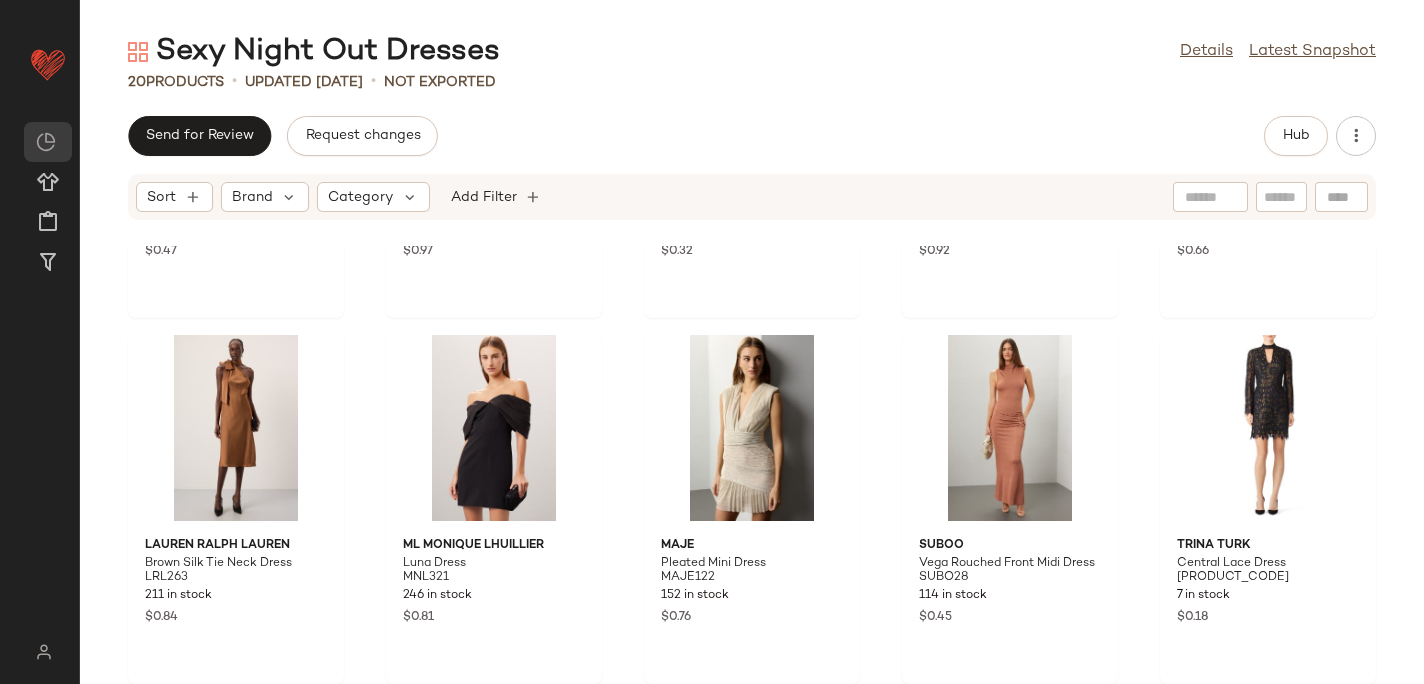 scroll, scrollTop: 0, scrollLeft: 0, axis: both 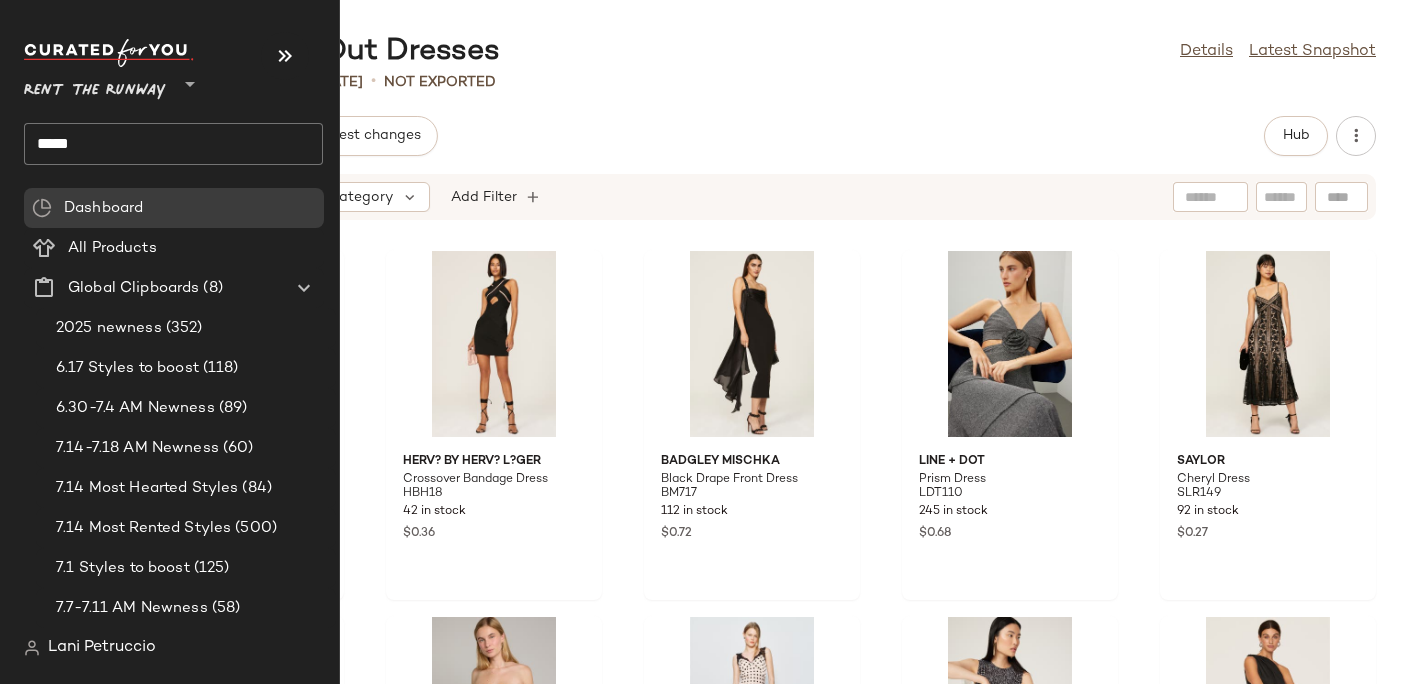 click on "****" 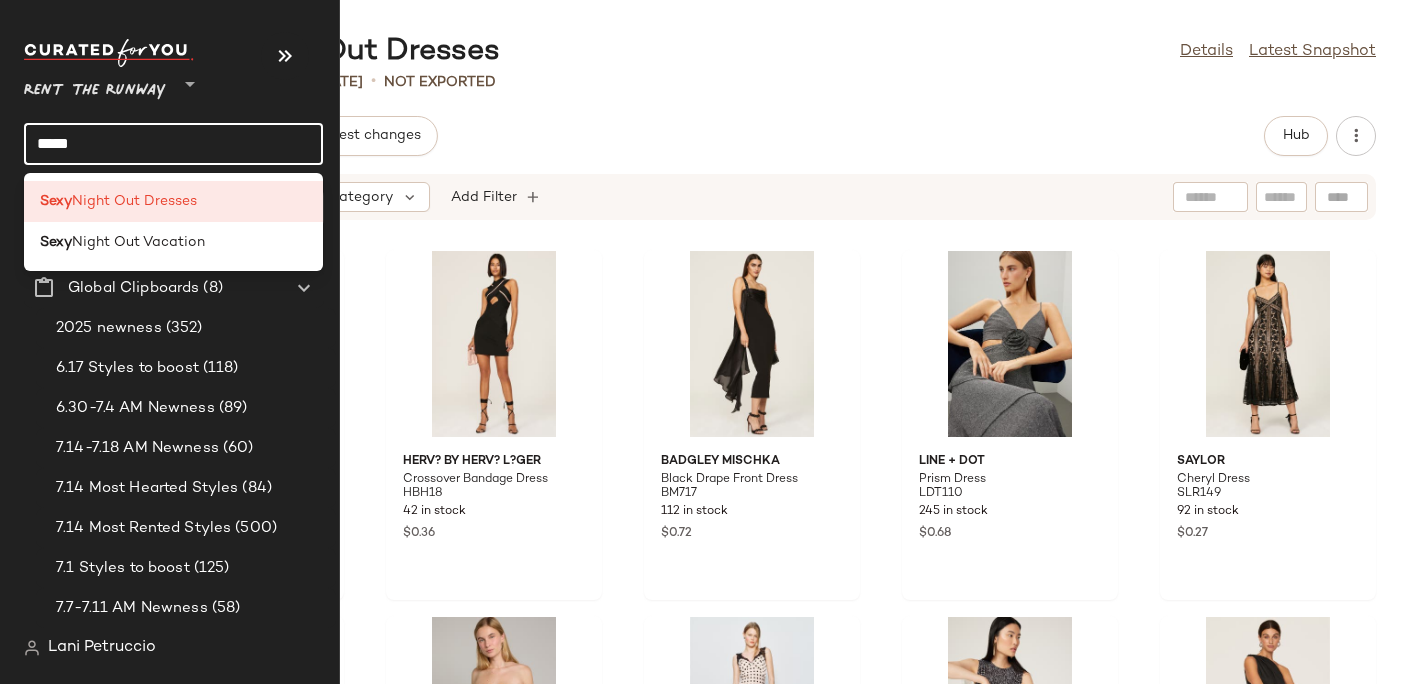 click on "****" 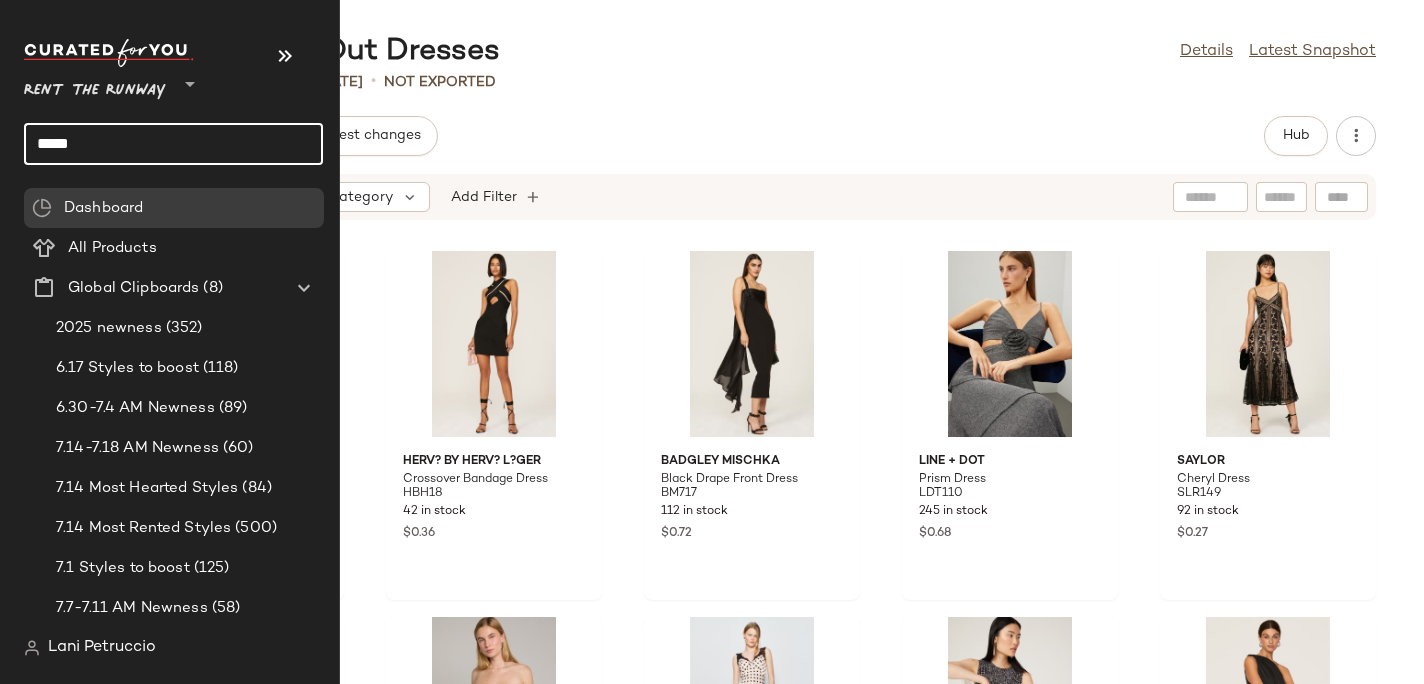 click on "****" 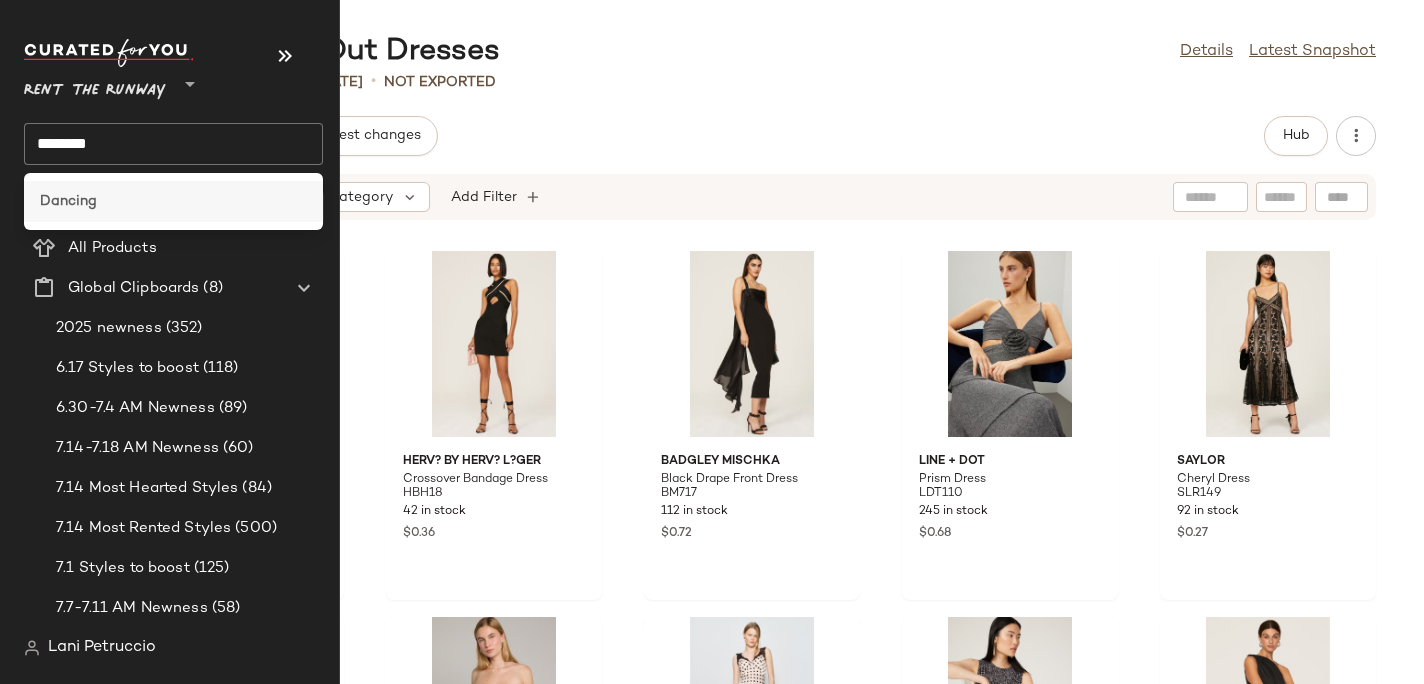 click on "Dancing" 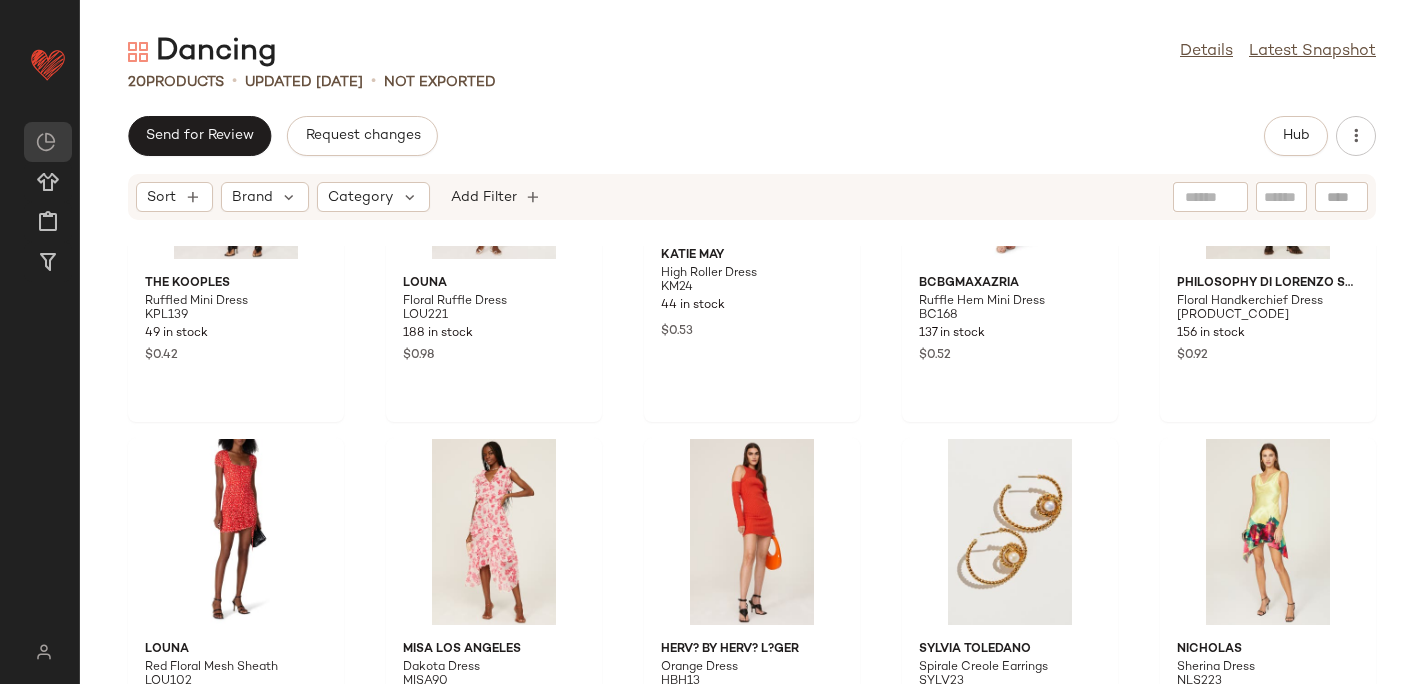 scroll, scrollTop: 1030, scrollLeft: 0, axis: vertical 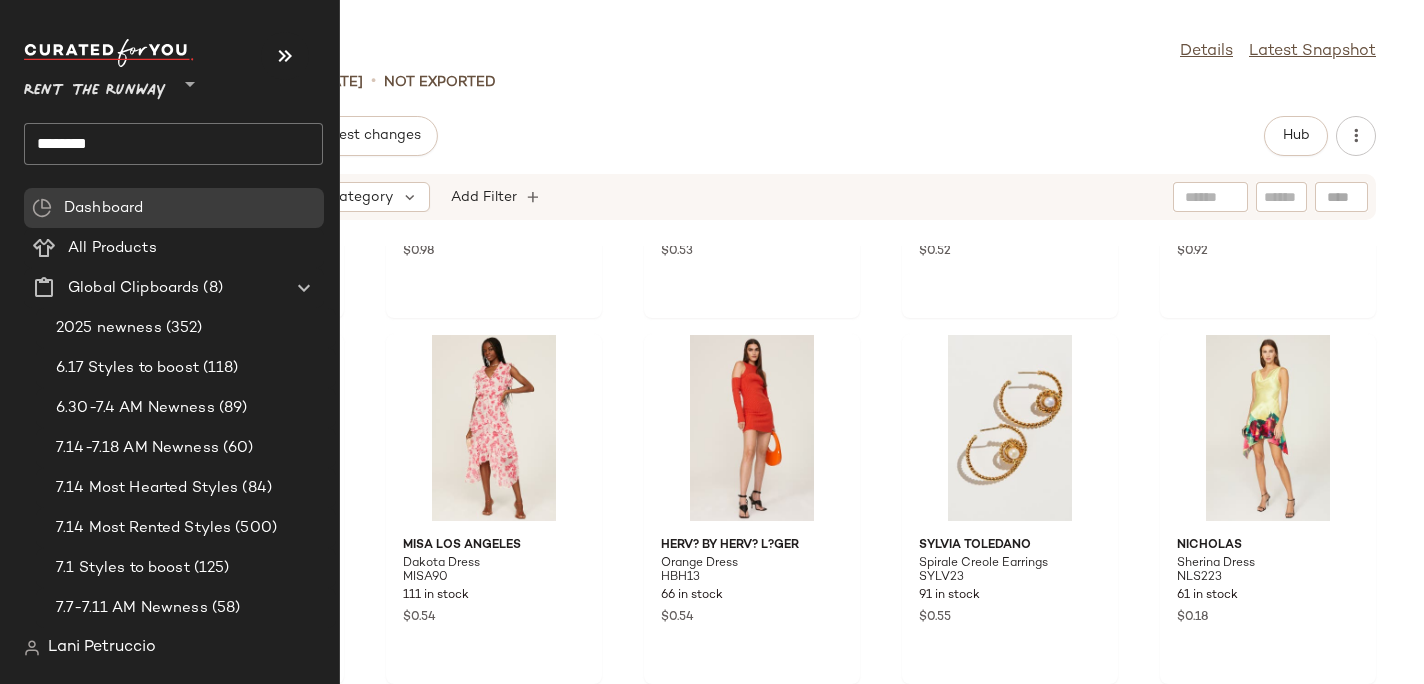 click on "*******" 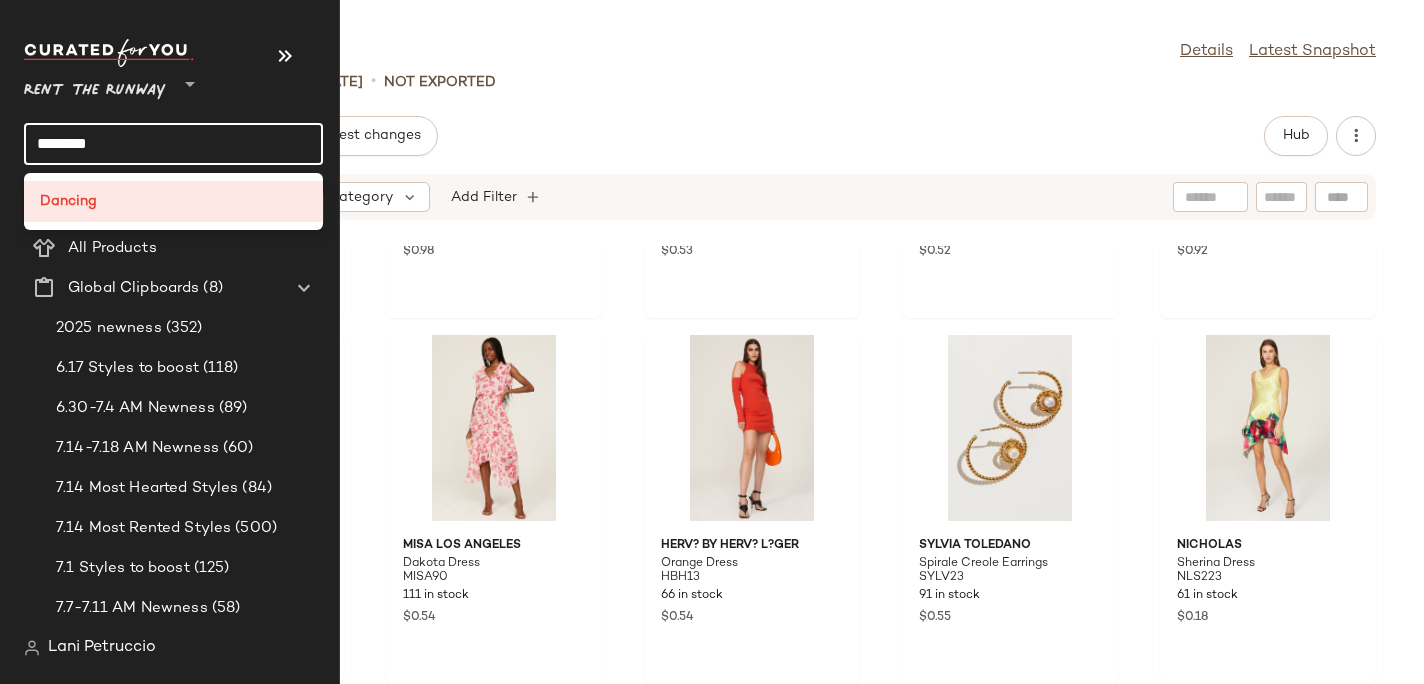 click on "*******" 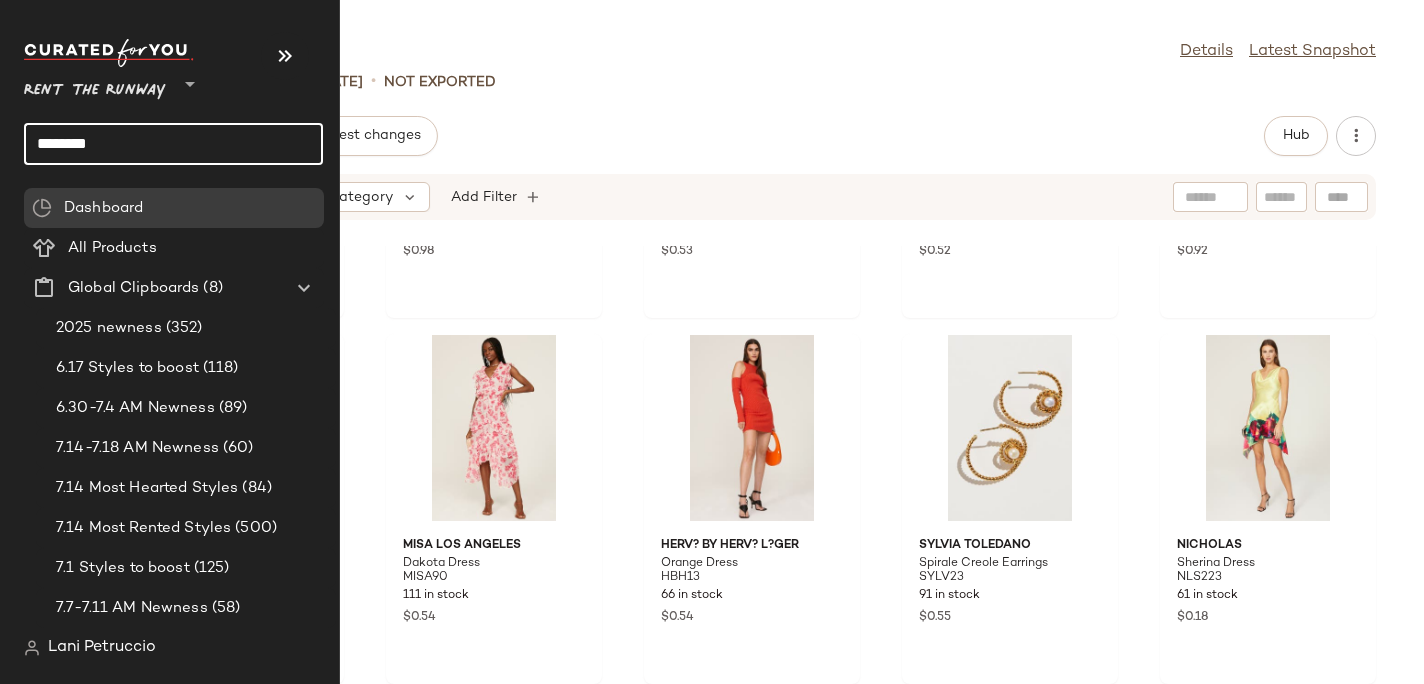 click on "*******" 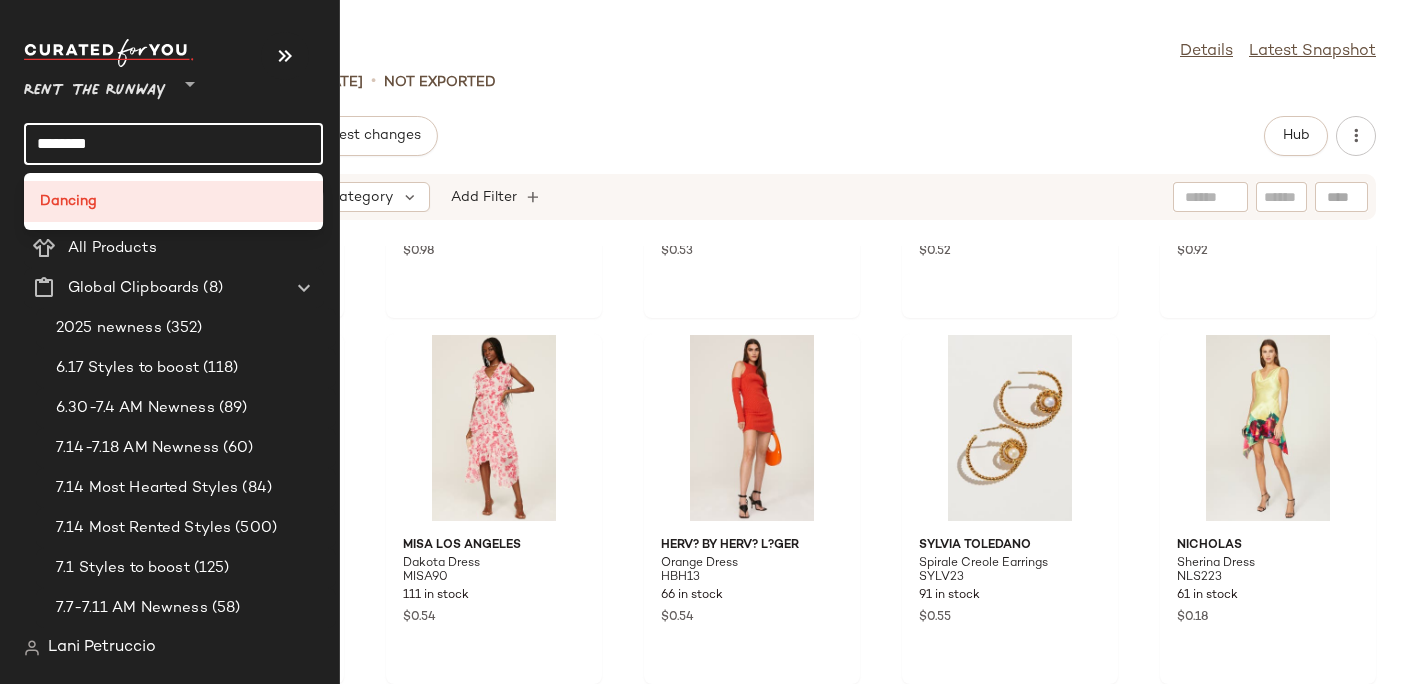 click on "*******" 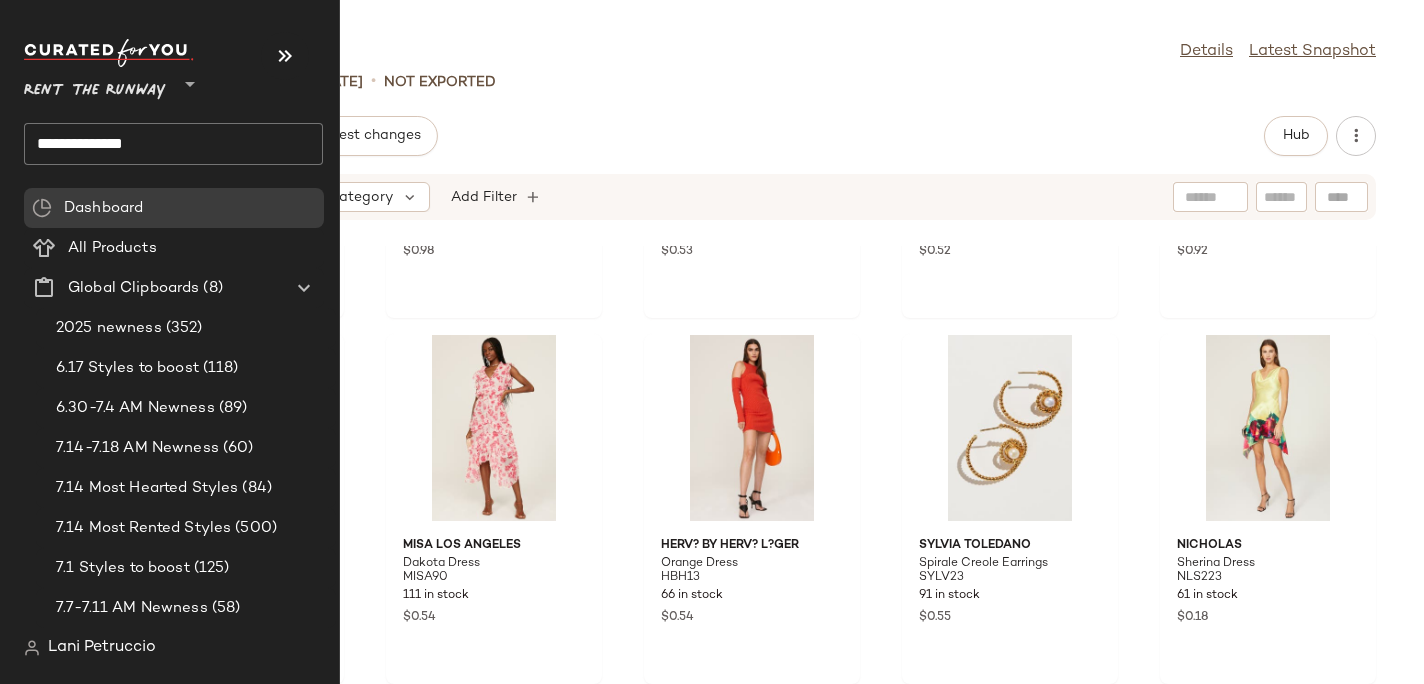 click on "**********" 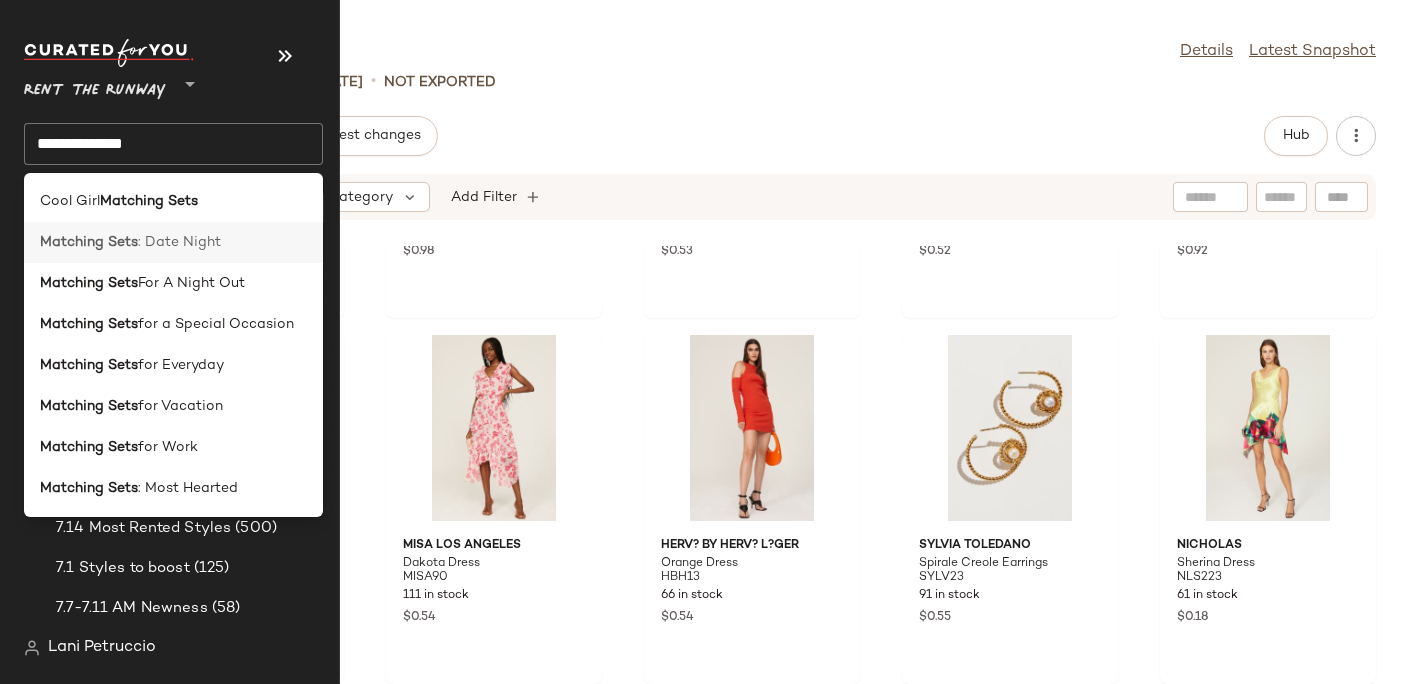 click on "Matching Sets" at bounding box center (89, 242) 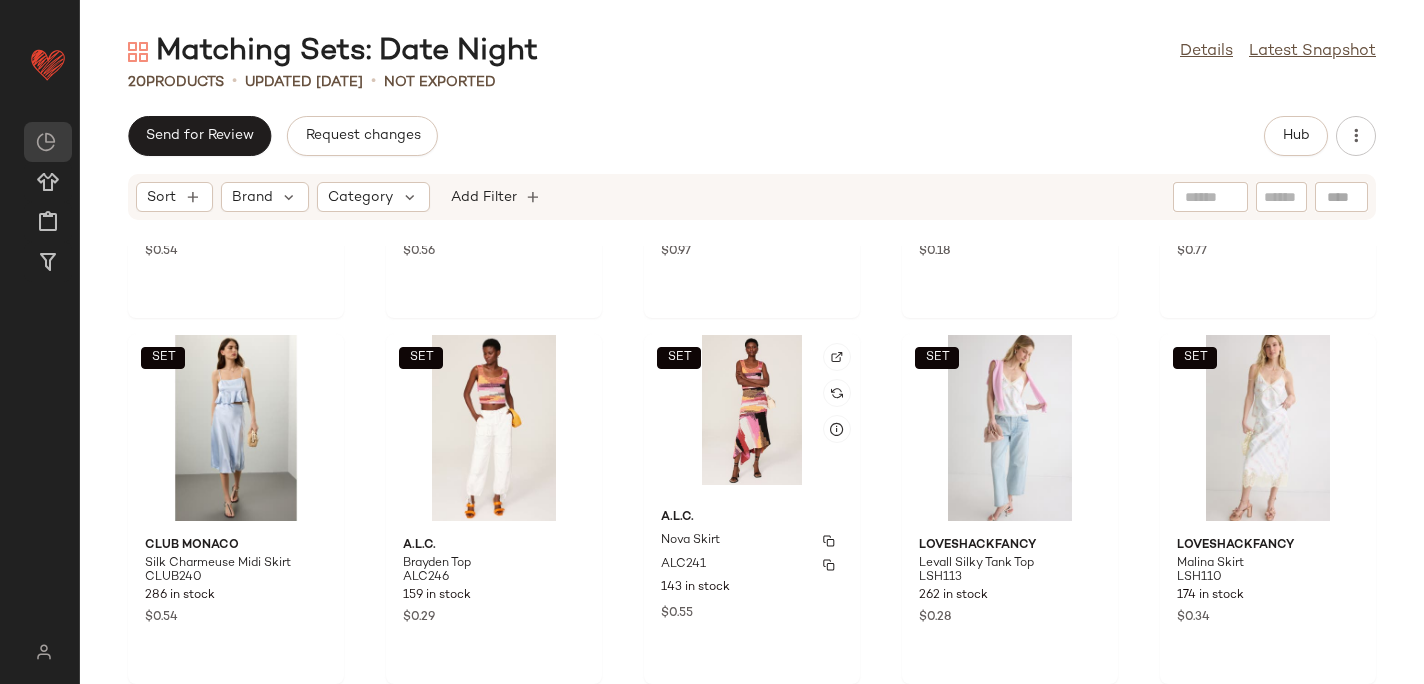 scroll, scrollTop: 0, scrollLeft: 0, axis: both 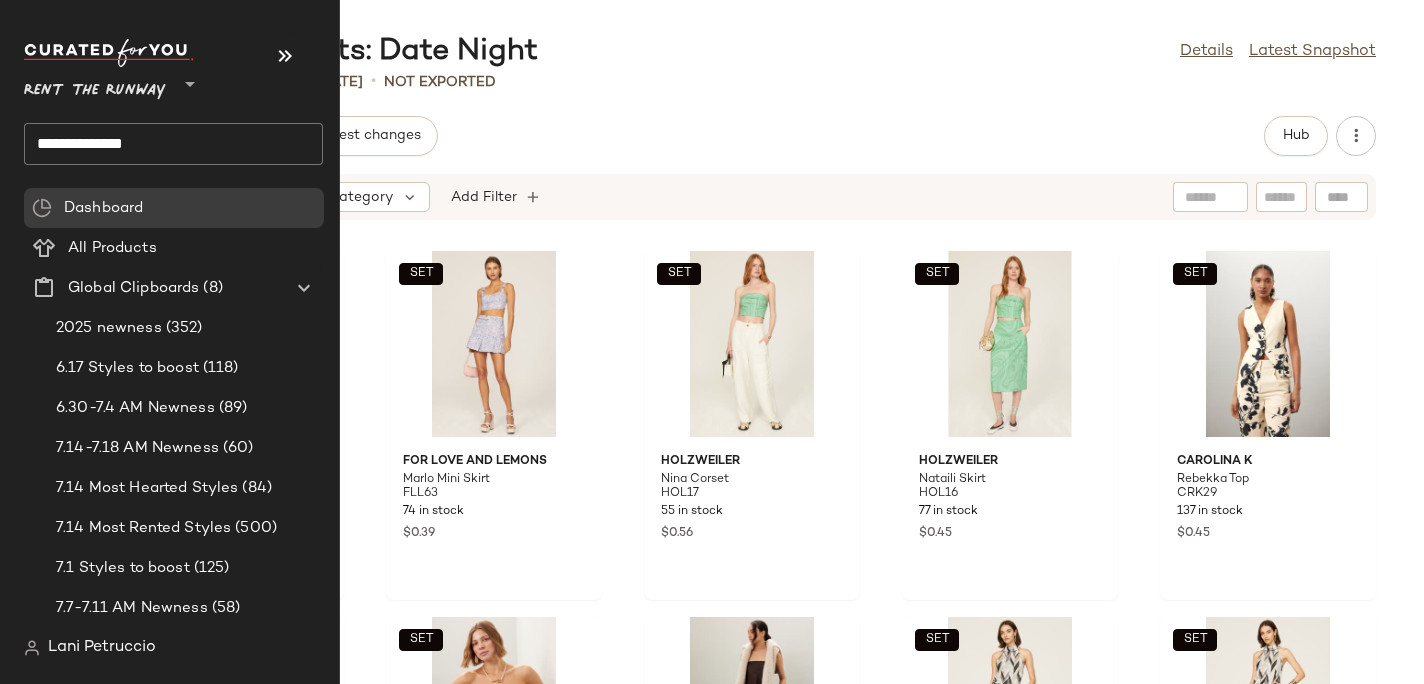 click on "**********" 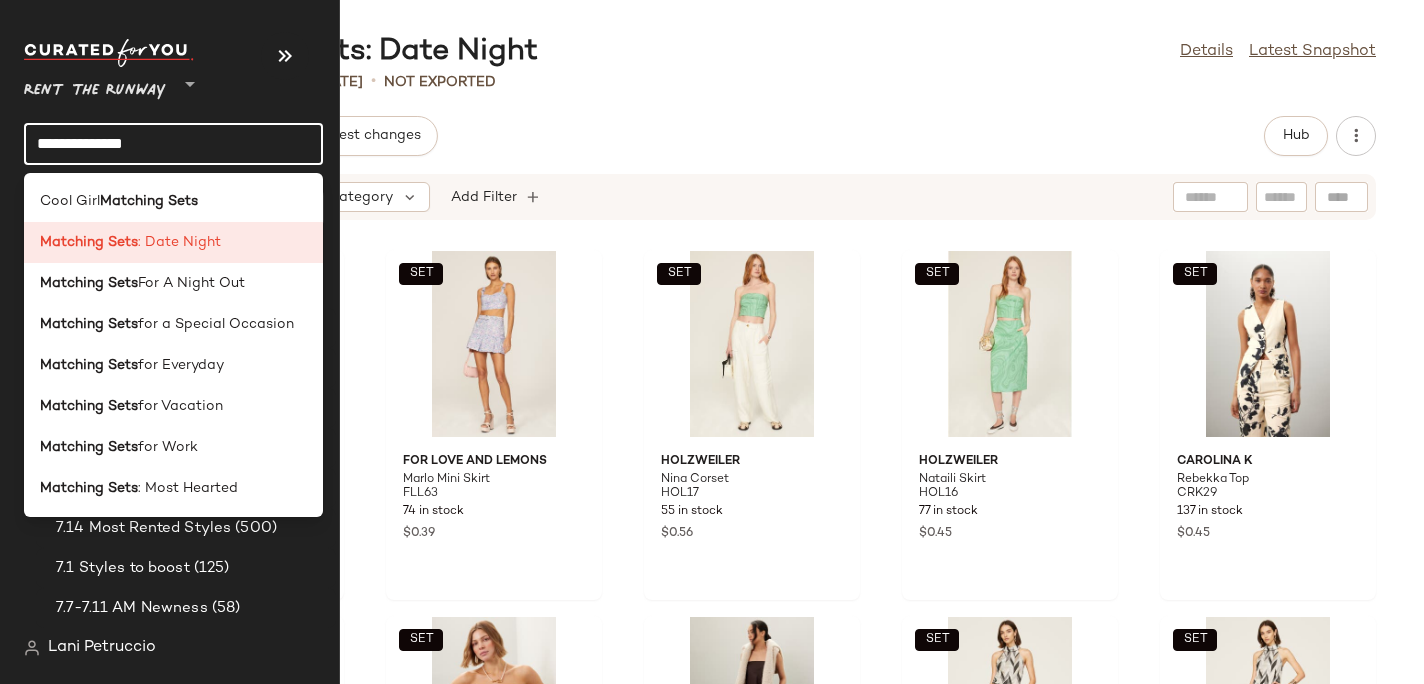 click on "**********" 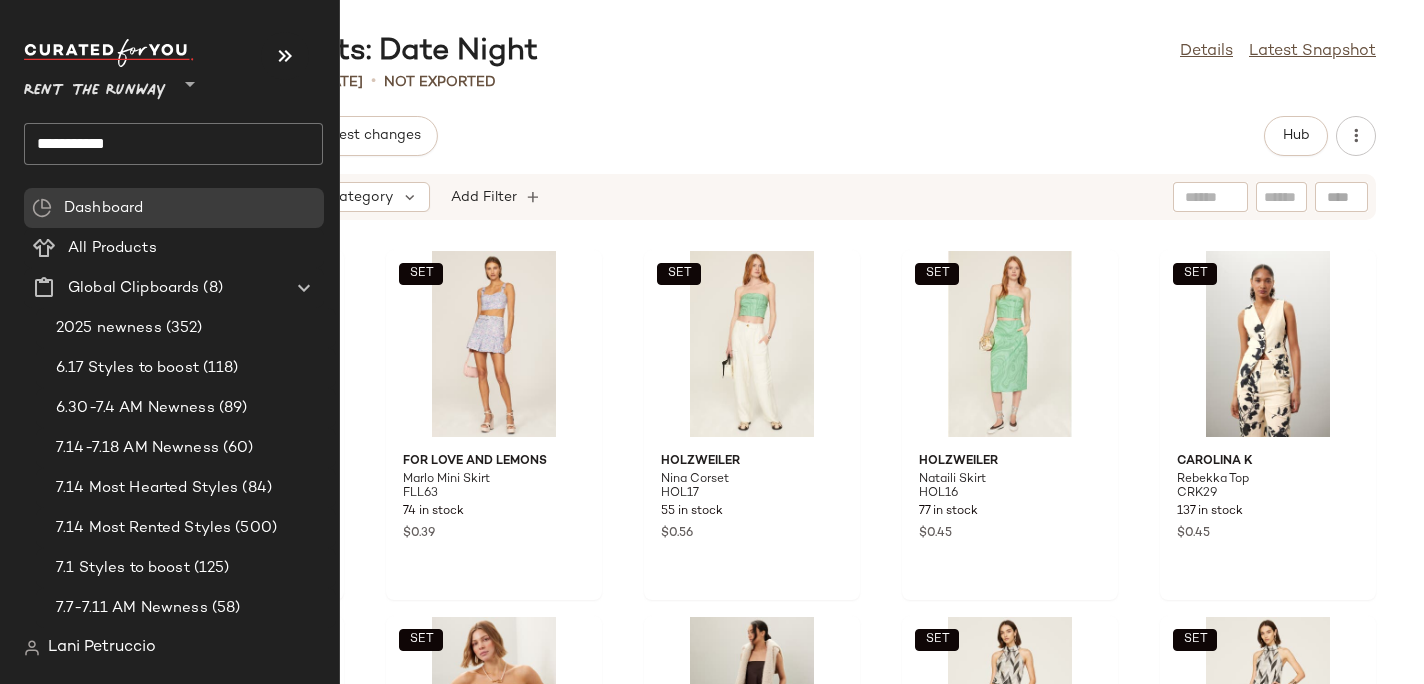 click on "**********" 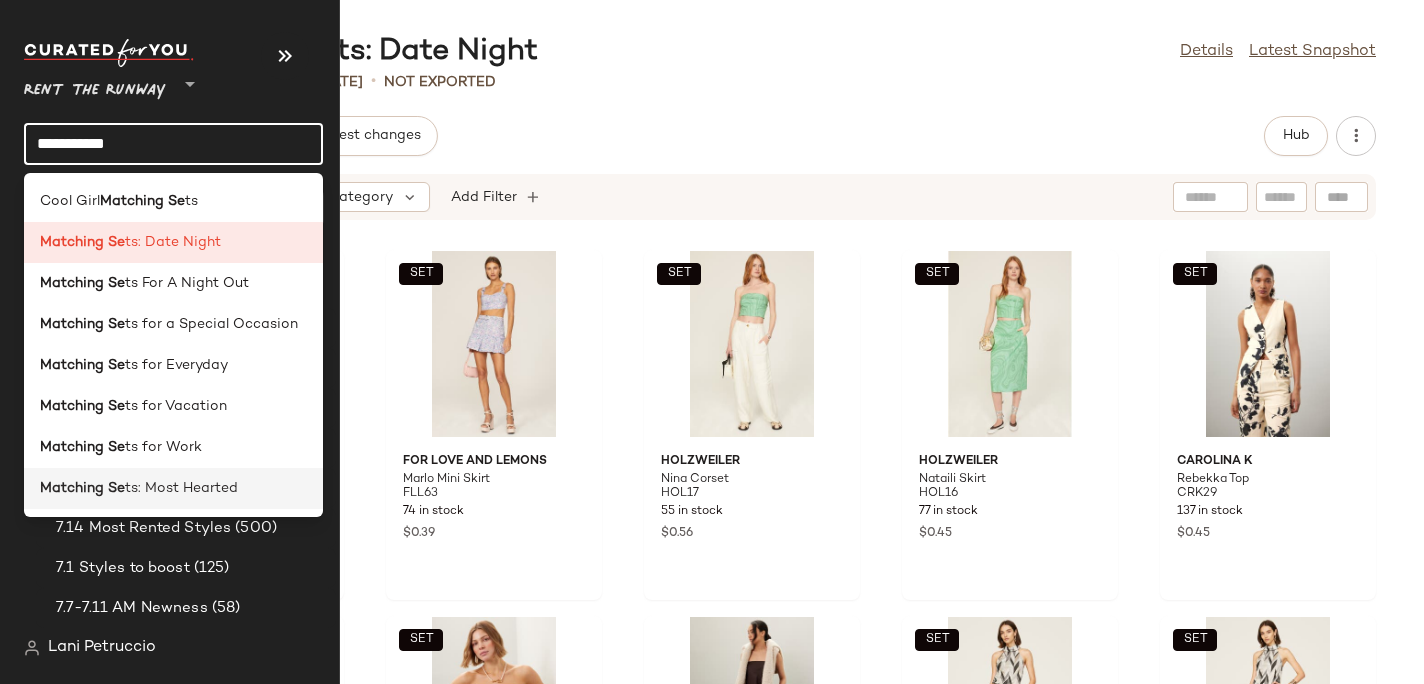 click on "Matching Se" at bounding box center [82, 488] 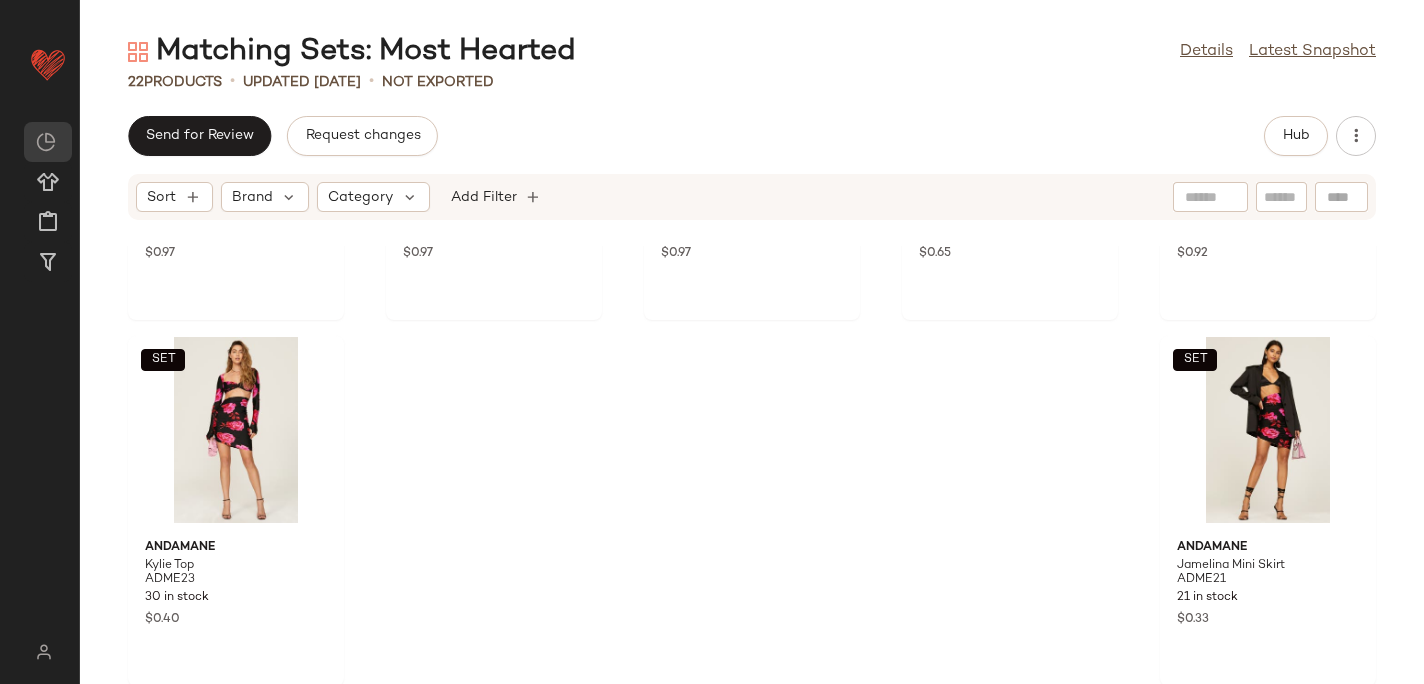 scroll, scrollTop: 1396, scrollLeft: 0, axis: vertical 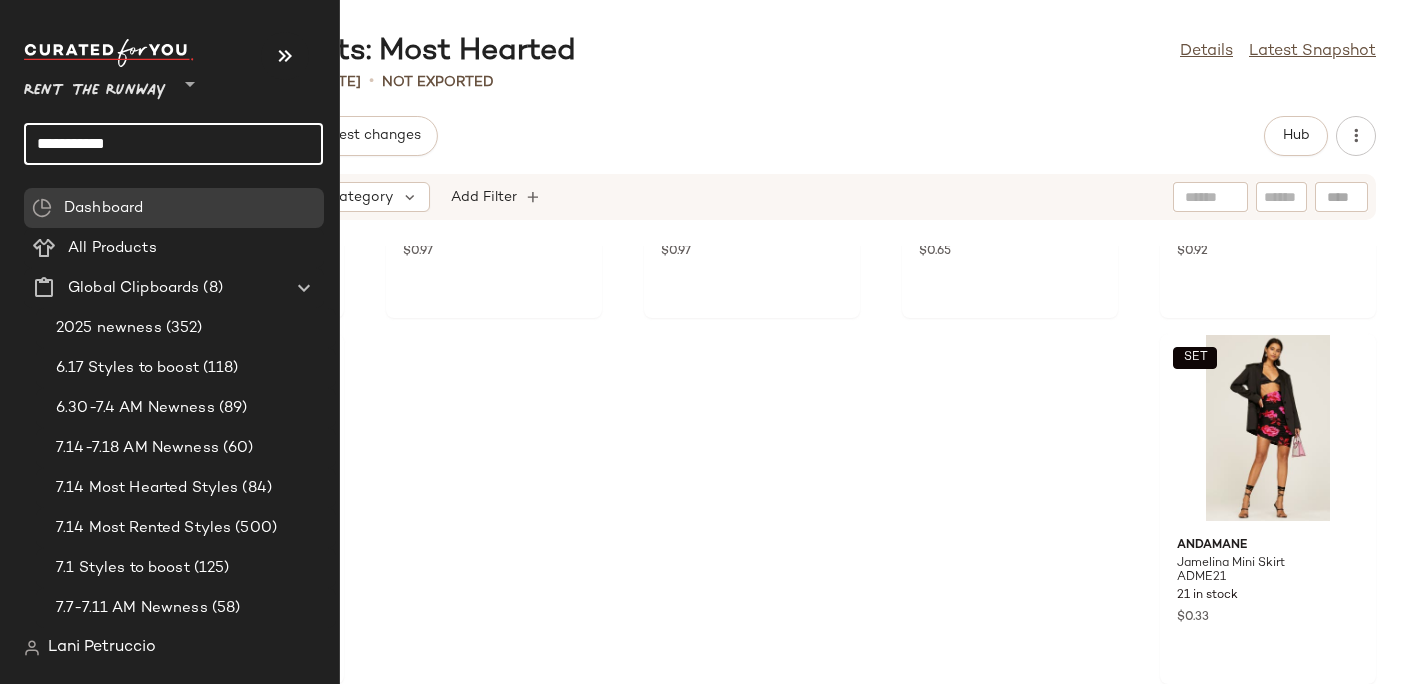 click on "**********" 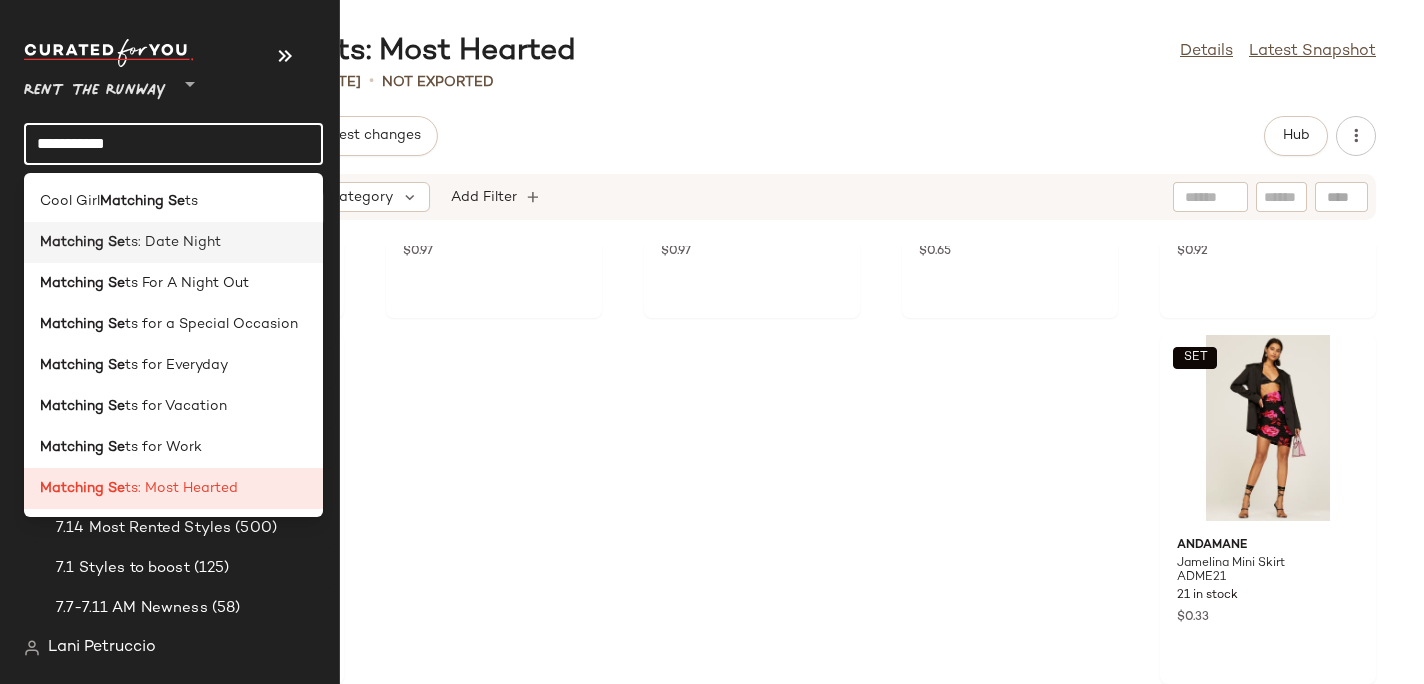 click on "Matching Se" at bounding box center [82, 242] 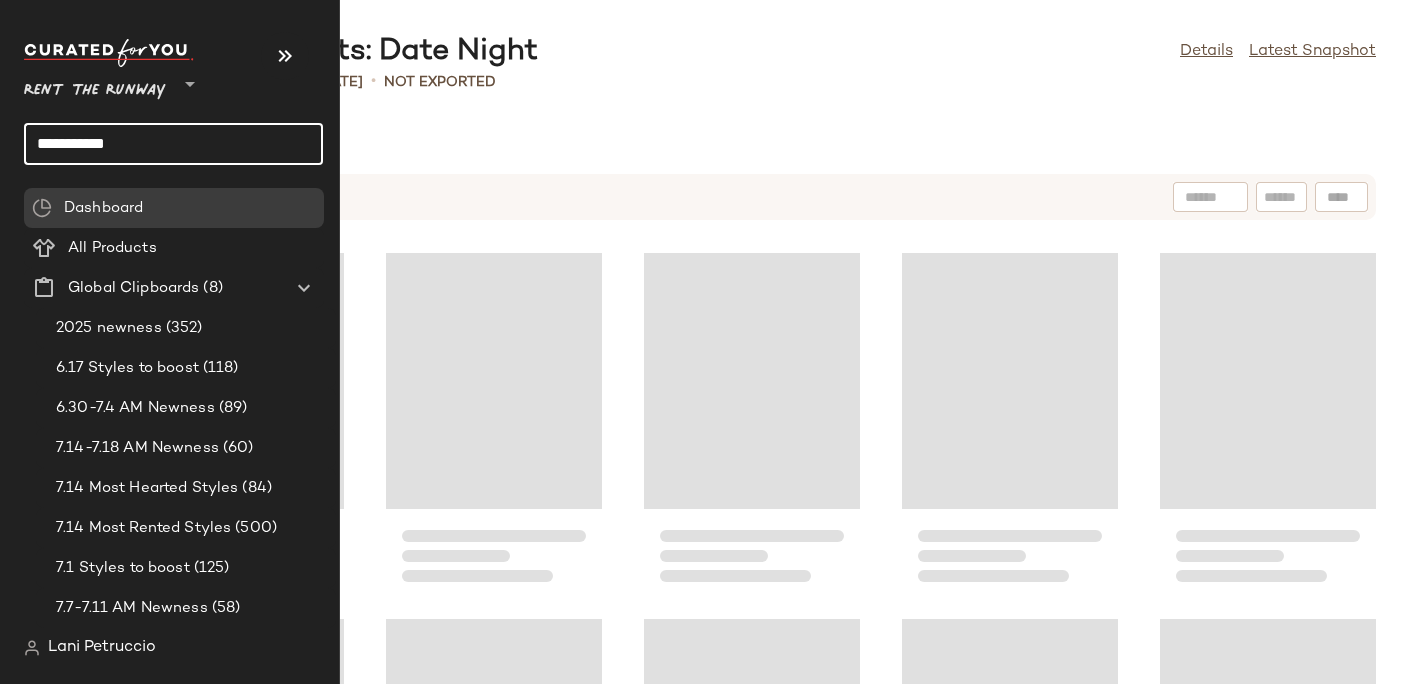 click on "**********" 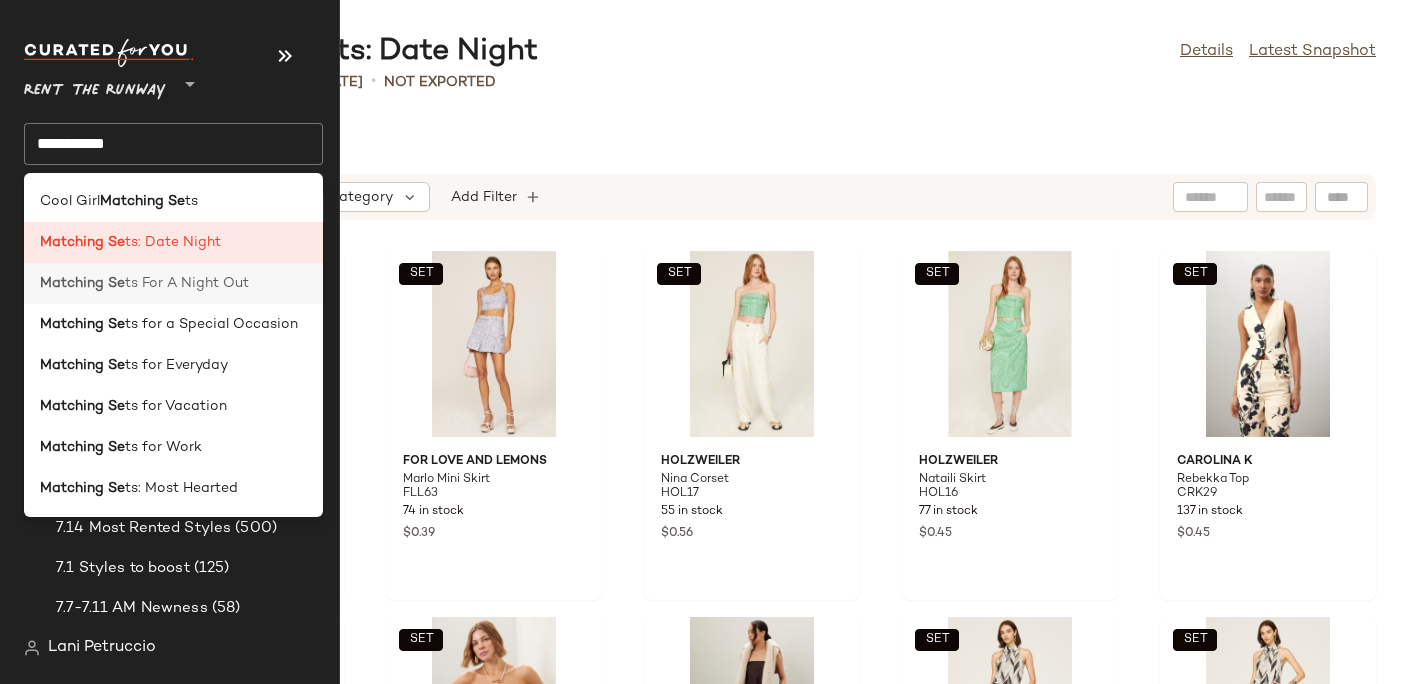 click on "Matching Se" at bounding box center [82, 283] 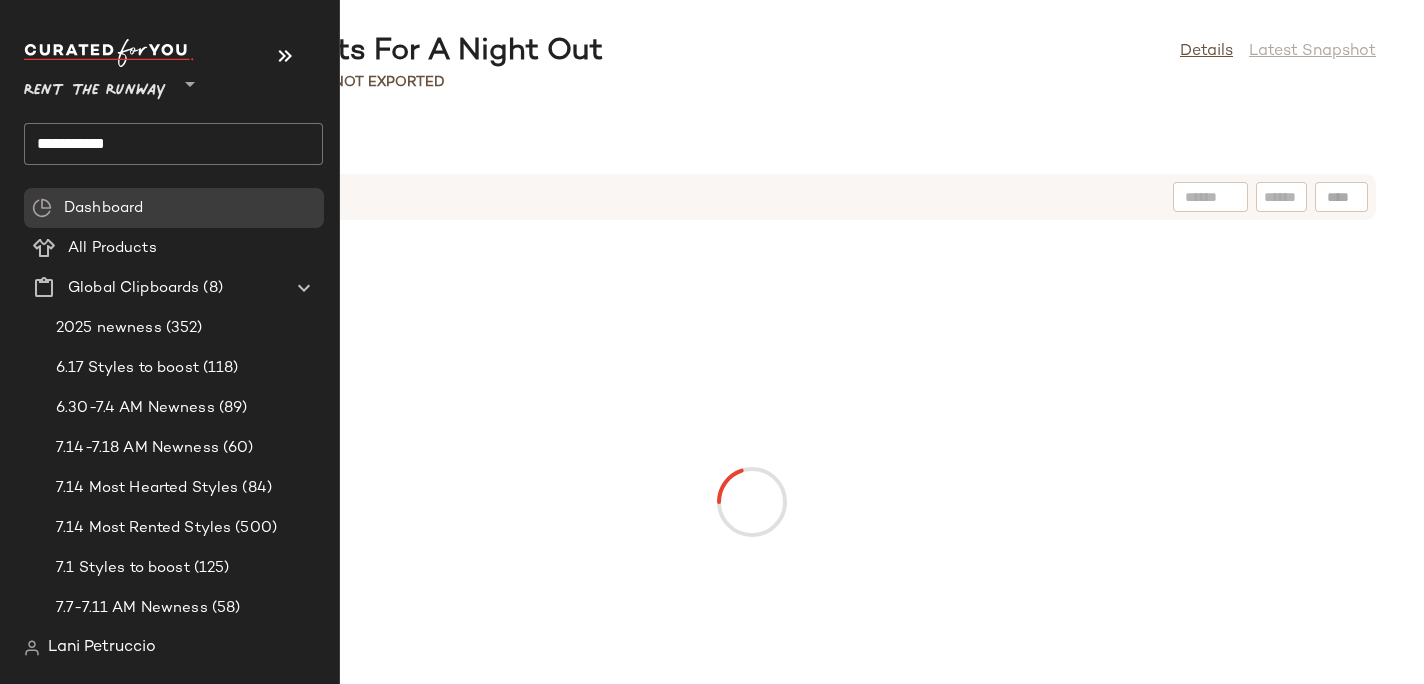 click on "**********" 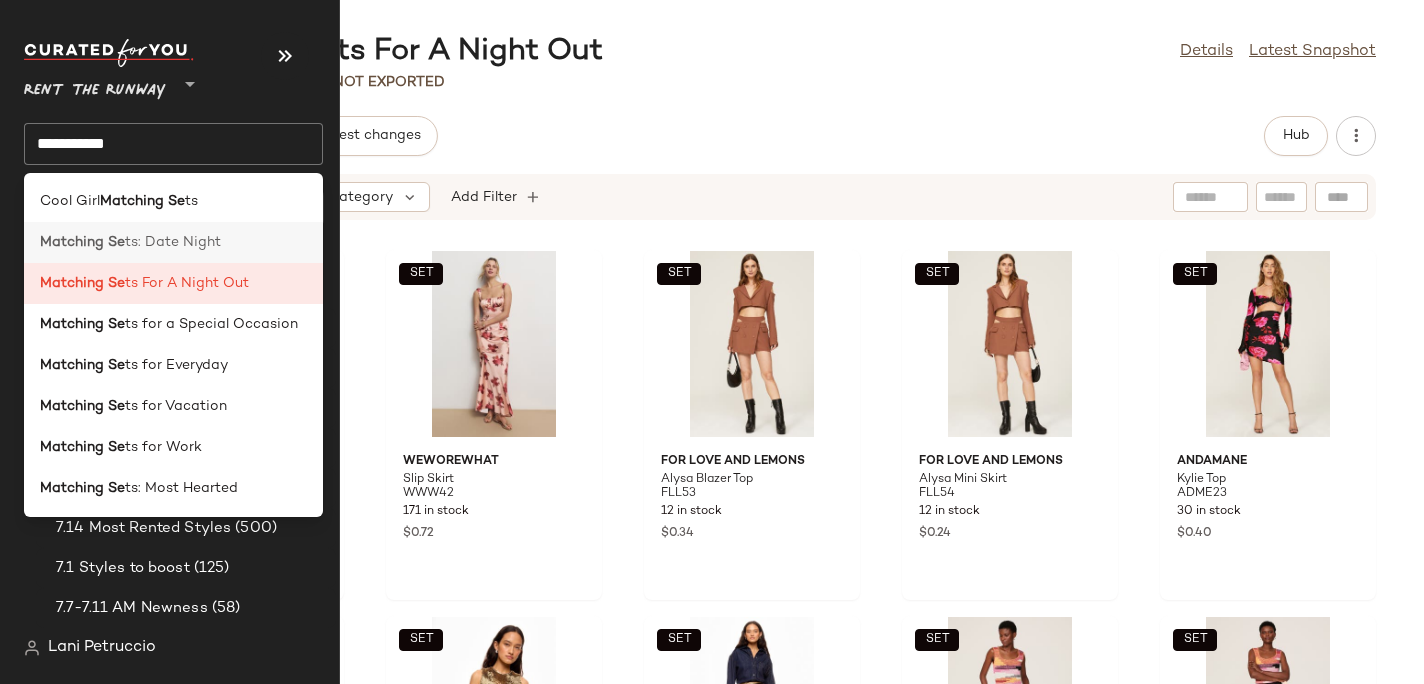 click on "Matching Se" at bounding box center [82, 242] 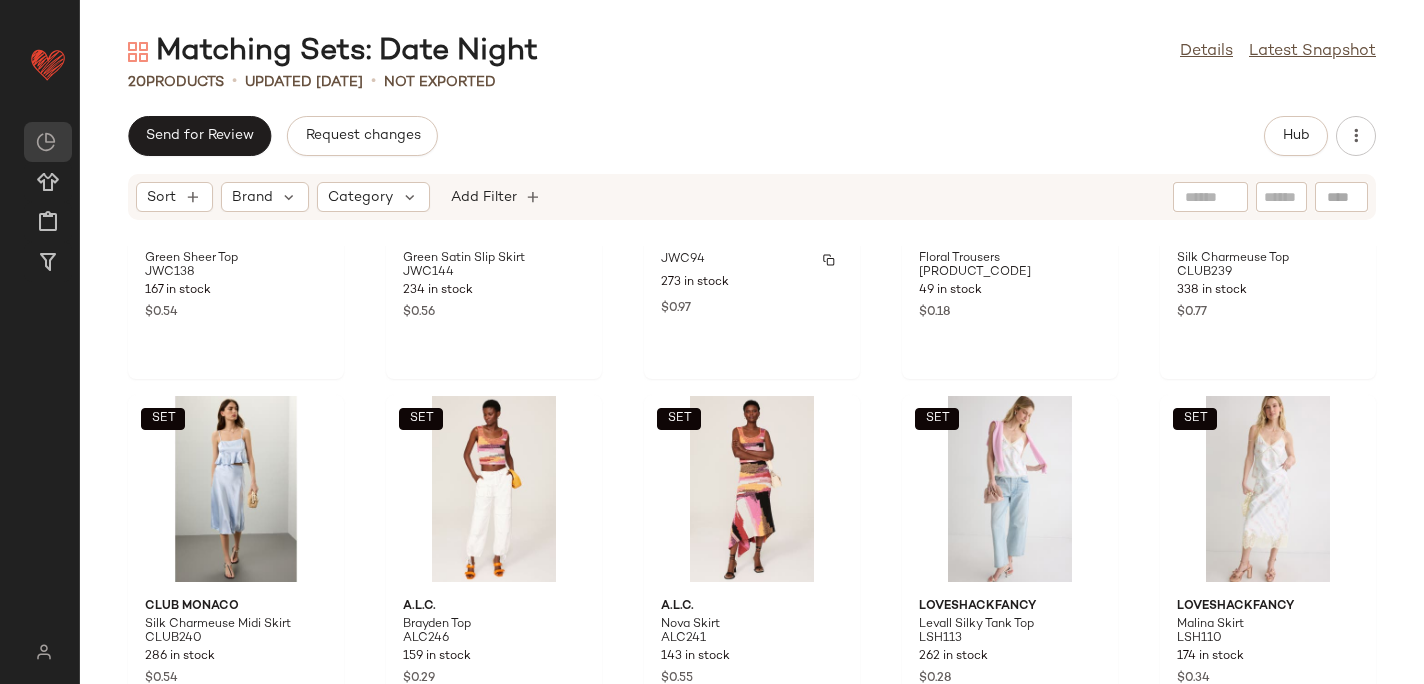 scroll, scrollTop: 1030, scrollLeft: 0, axis: vertical 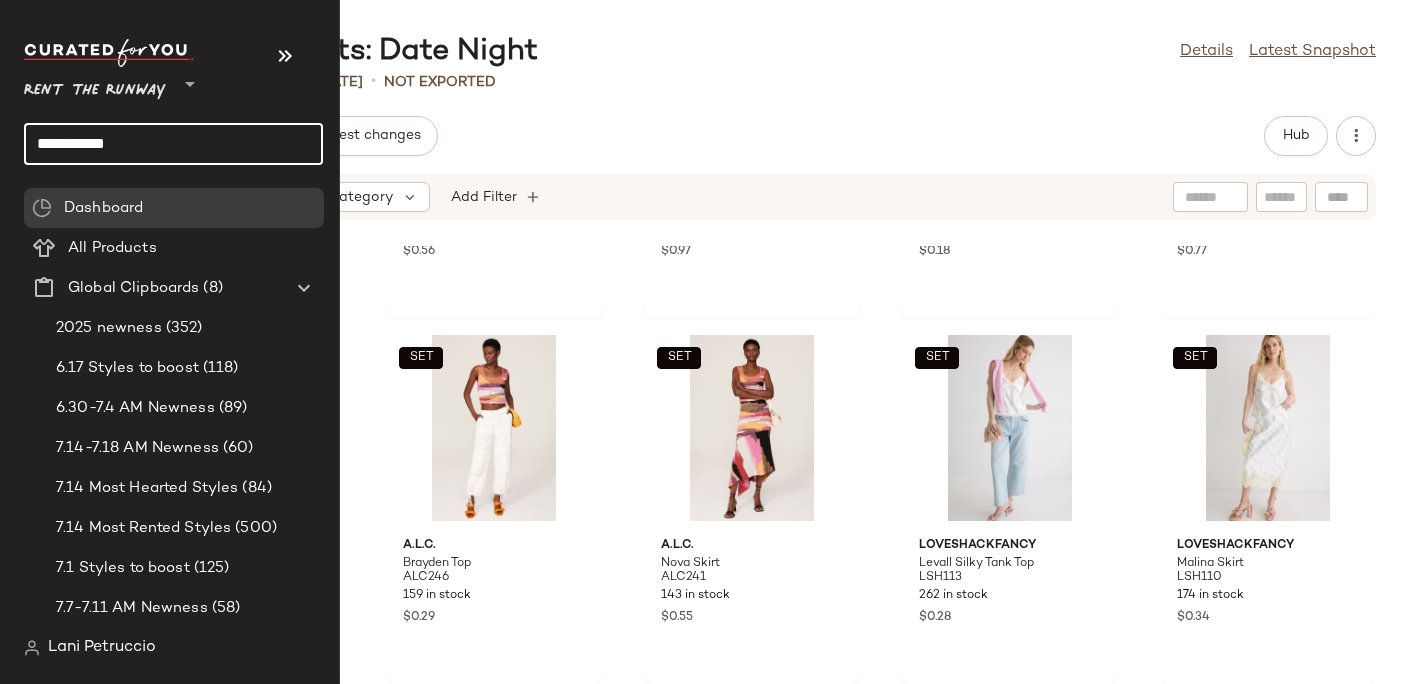 click on "**********" 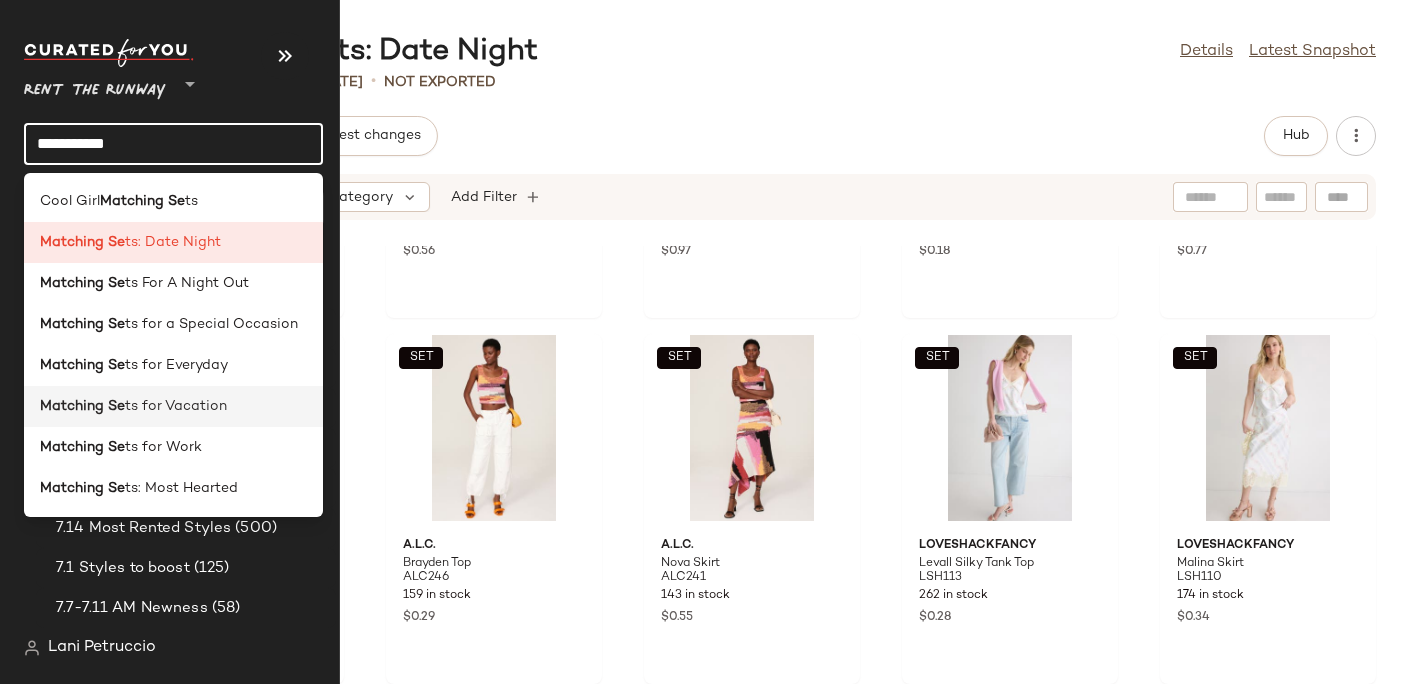 click on "Matching Se" at bounding box center [82, 406] 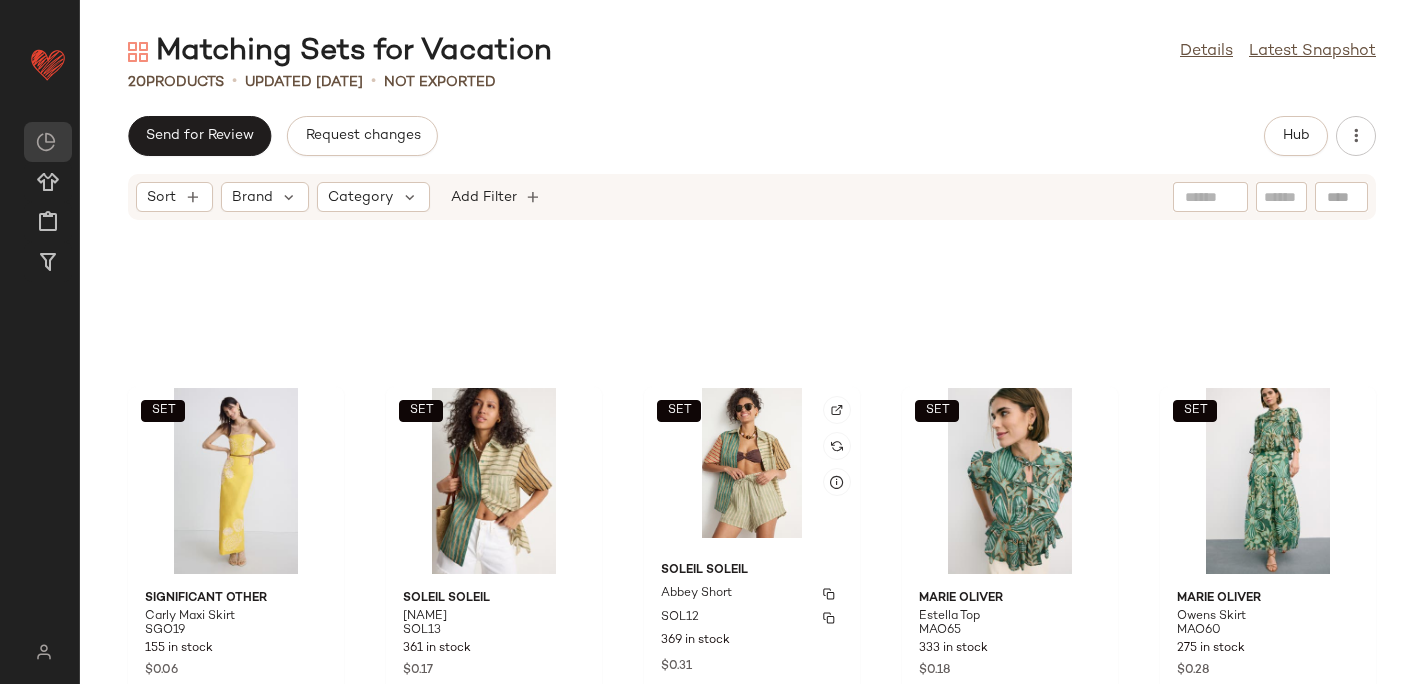 scroll, scrollTop: 0, scrollLeft: 0, axis: both 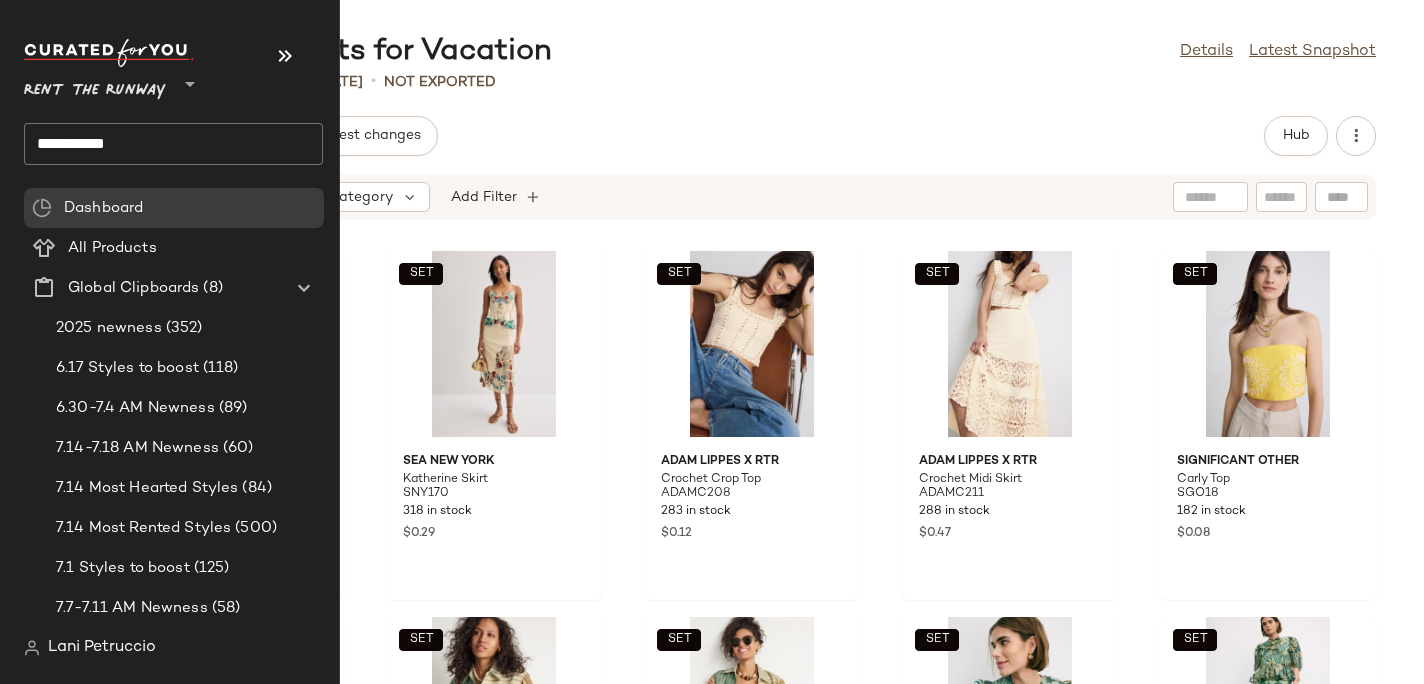 click on "**********" 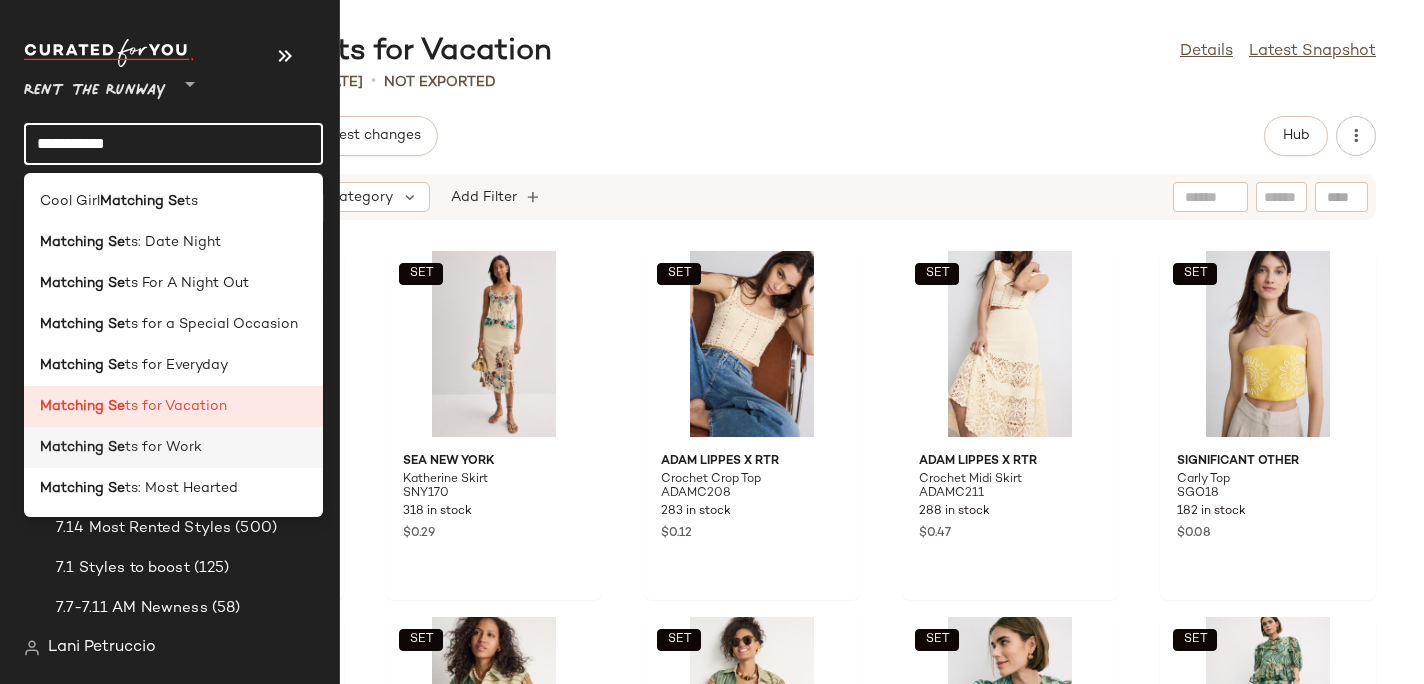 click on "Matching Se" at bounding box center [82, 447] 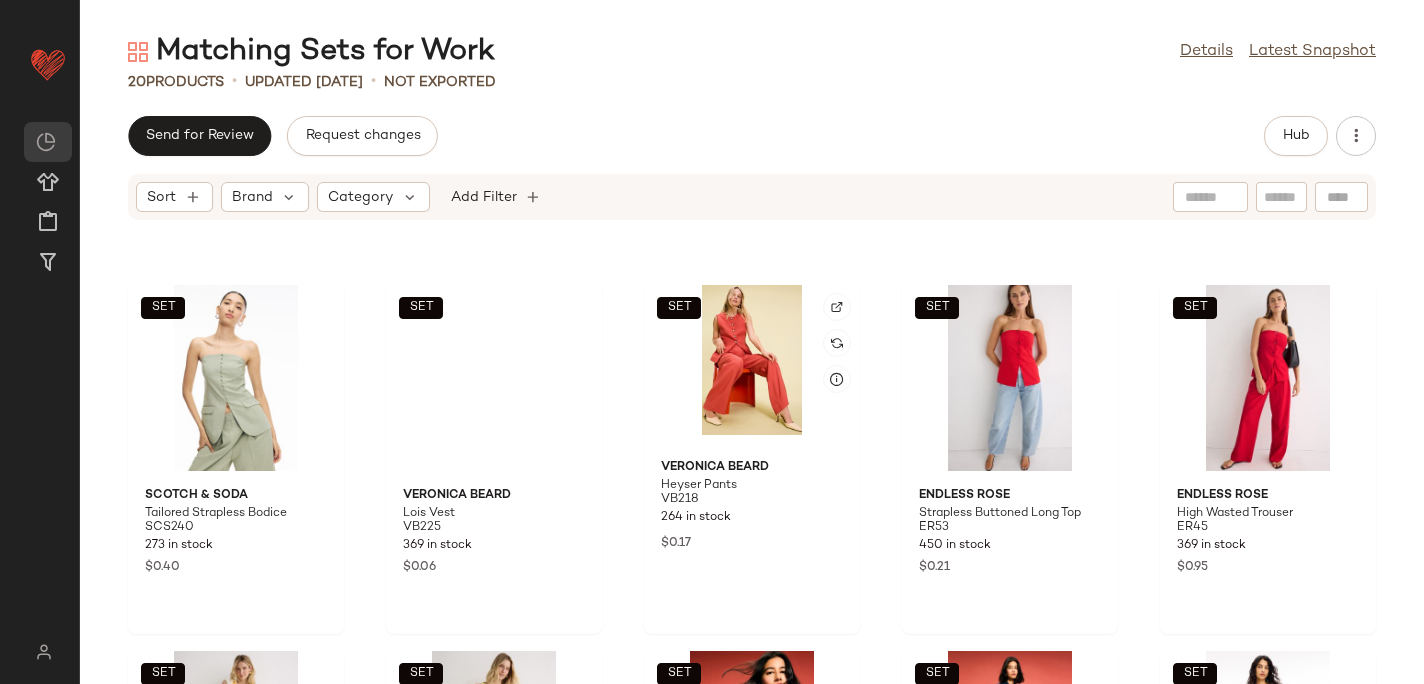scroll, scrollTop: 0, scrollLeft: 0, axis: both 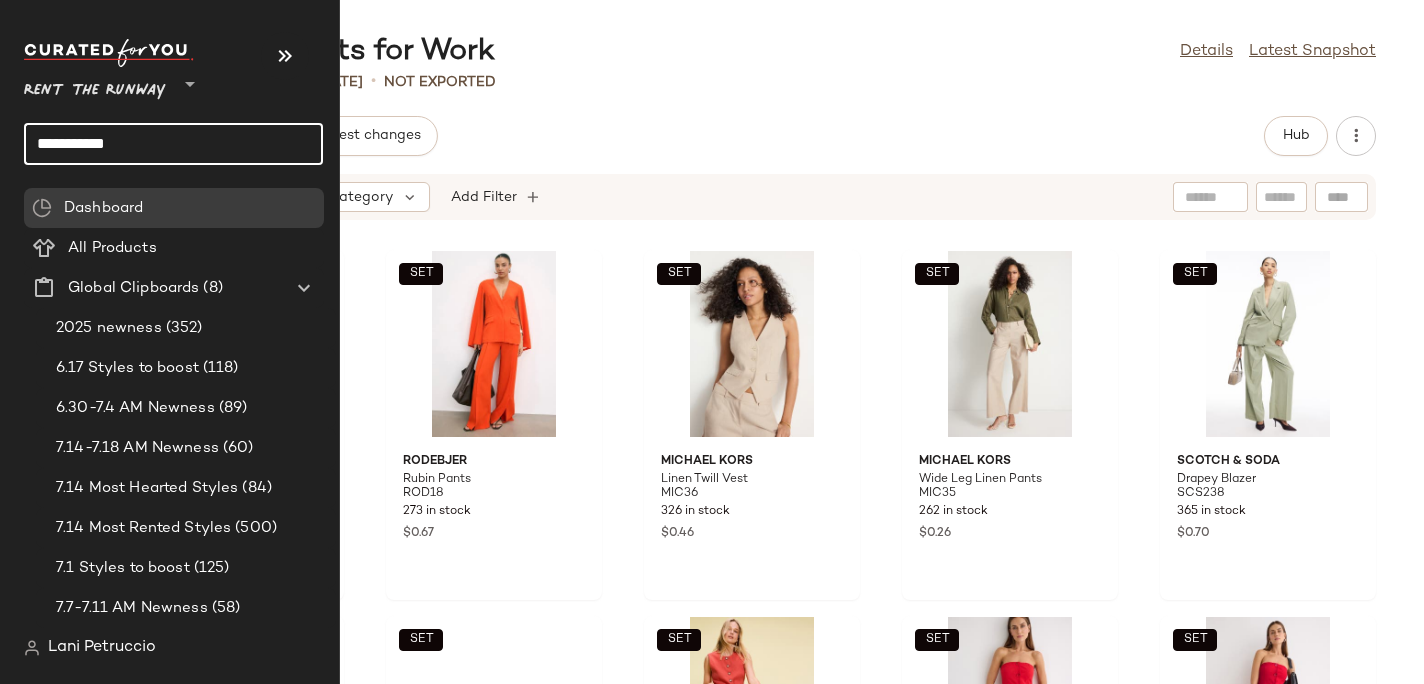 click on "**********" 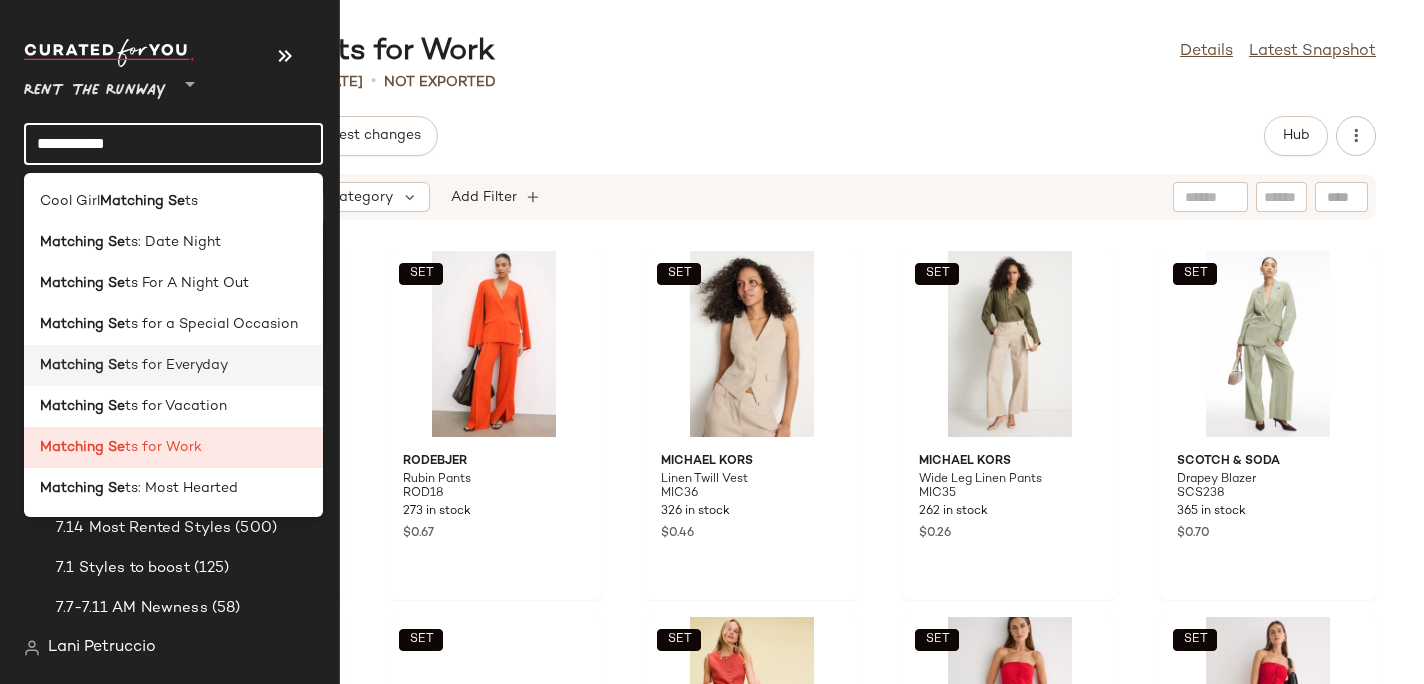 click on "ts for Everyday" at bounding box center (176, 365) 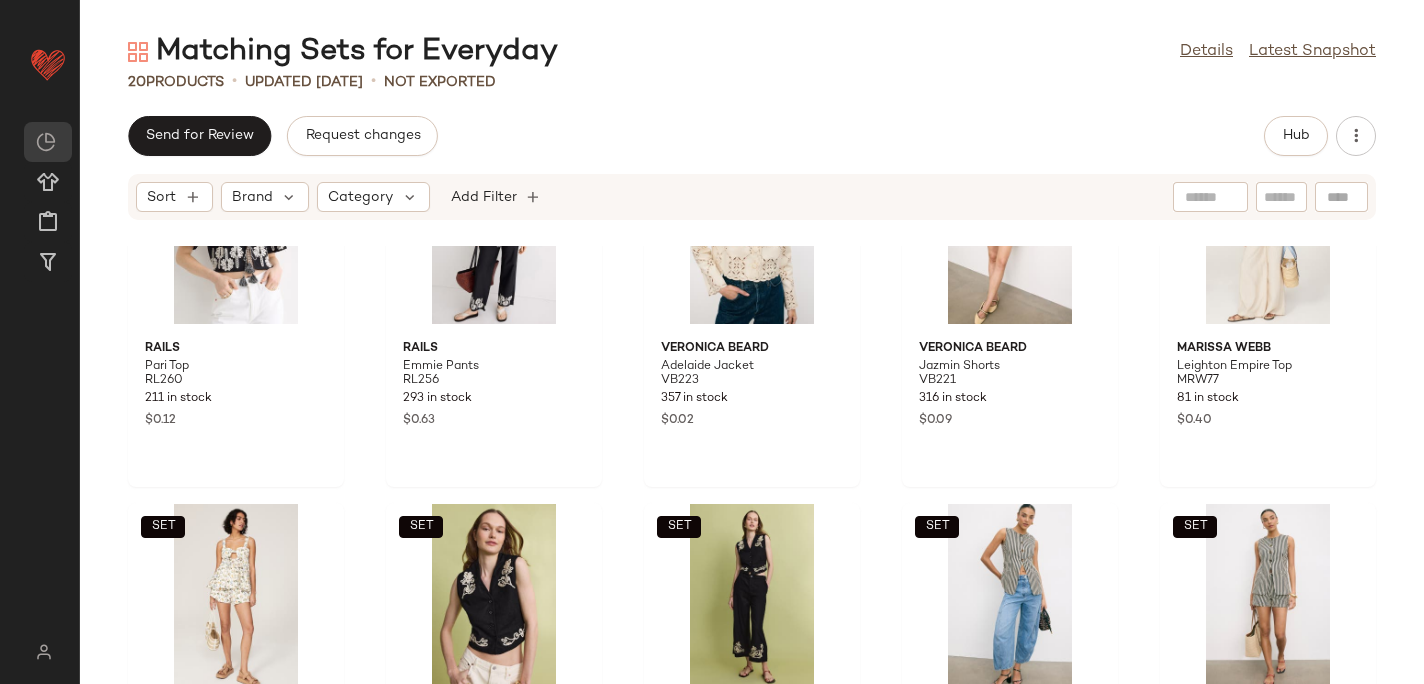 scroll, scrollTop: 1030, scrollLeft: 0, axis: vertical 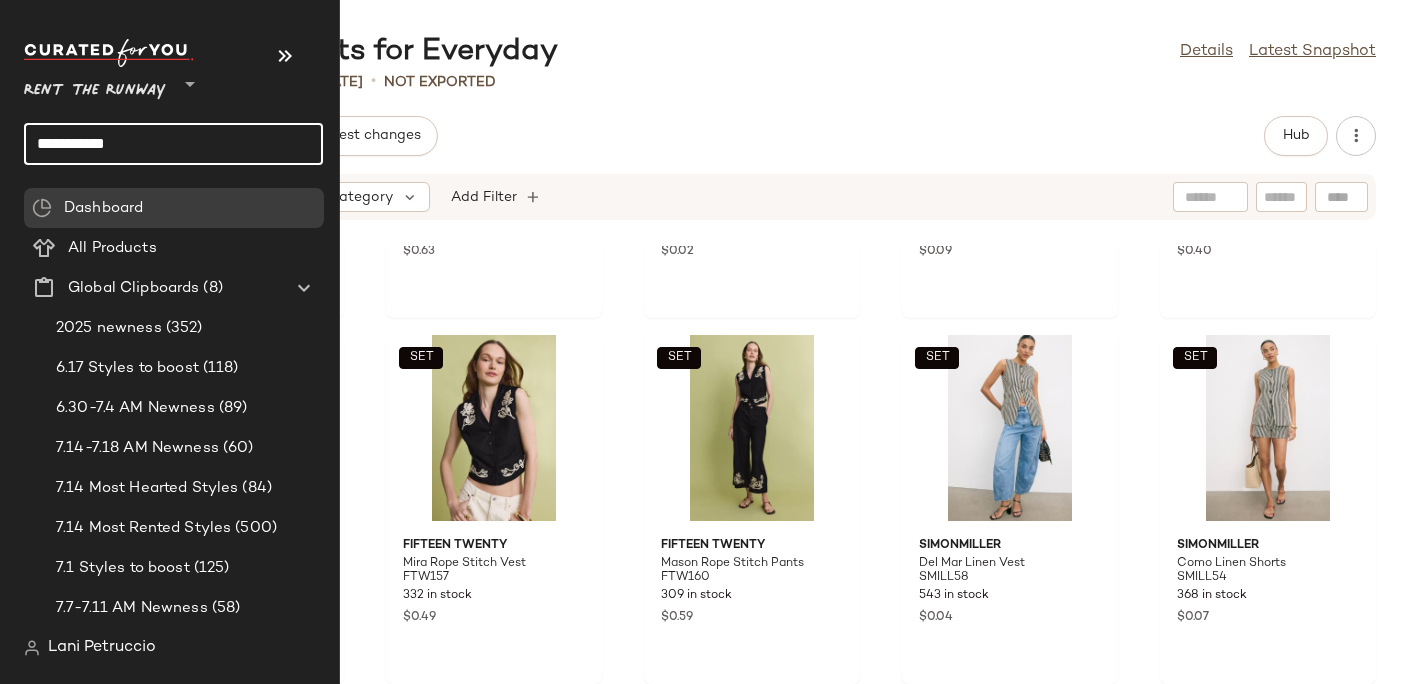 click on "**********" 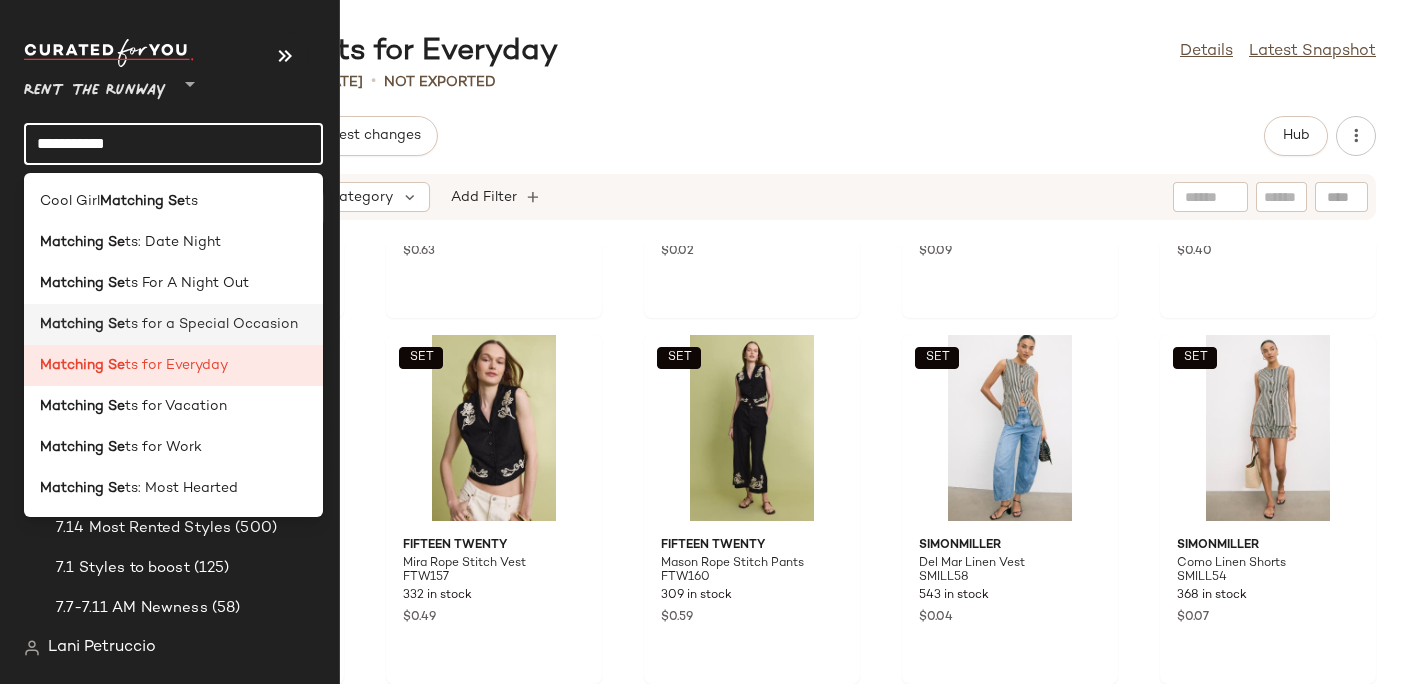 click on "Matching Se" at bounding box center (82, 324) 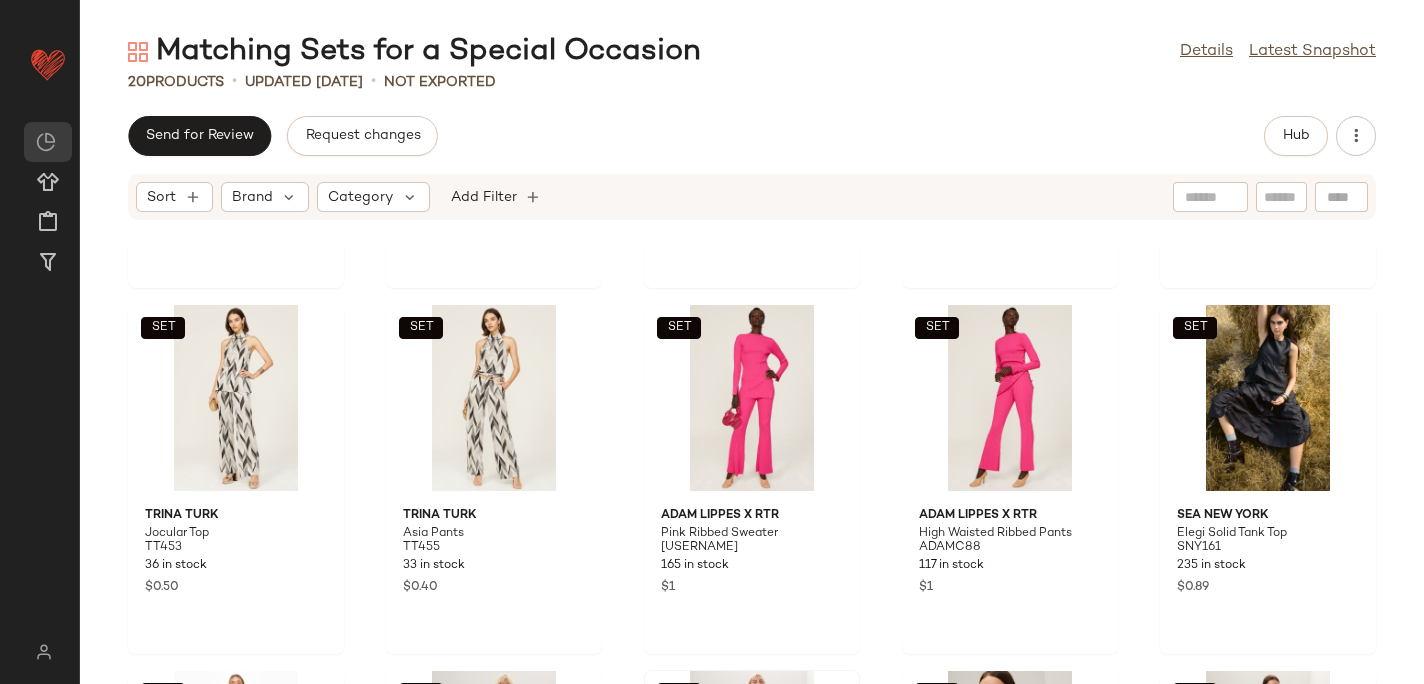 scroll, scrollTop: 0, scrollLeft: 0, axis: both 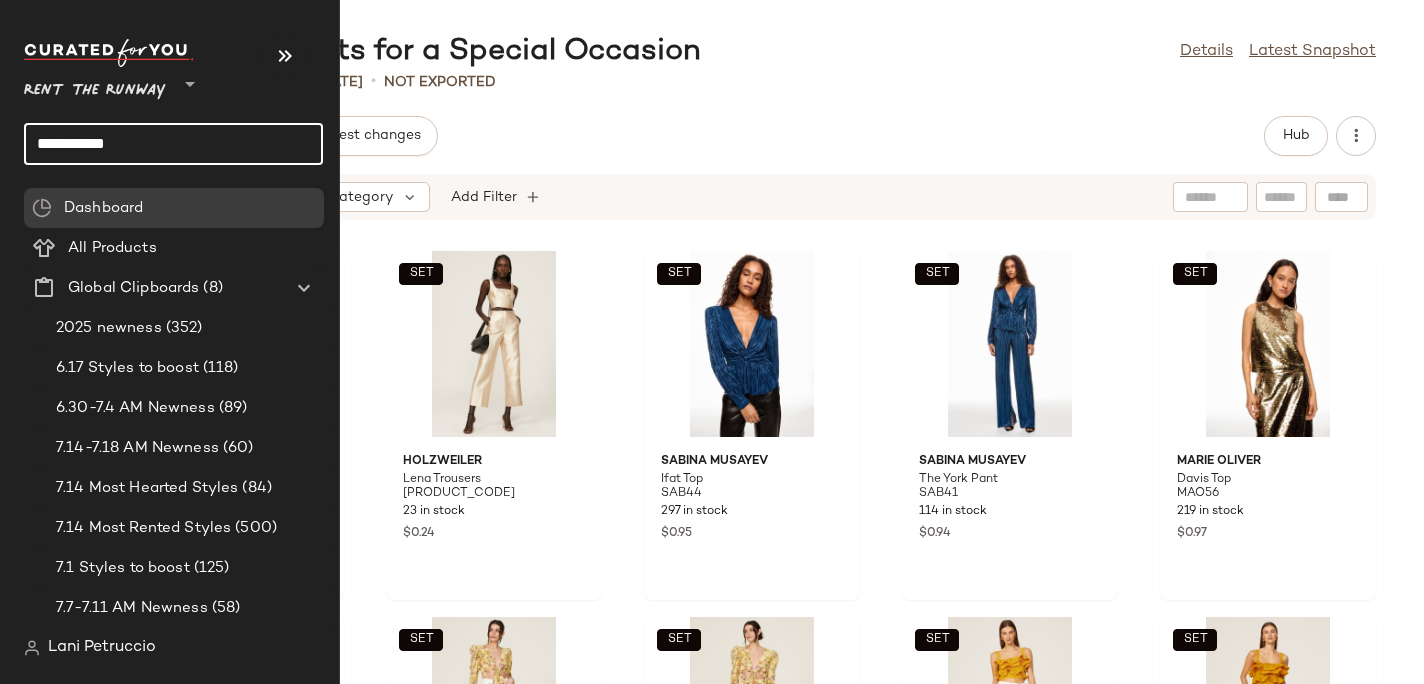 click on "**********" 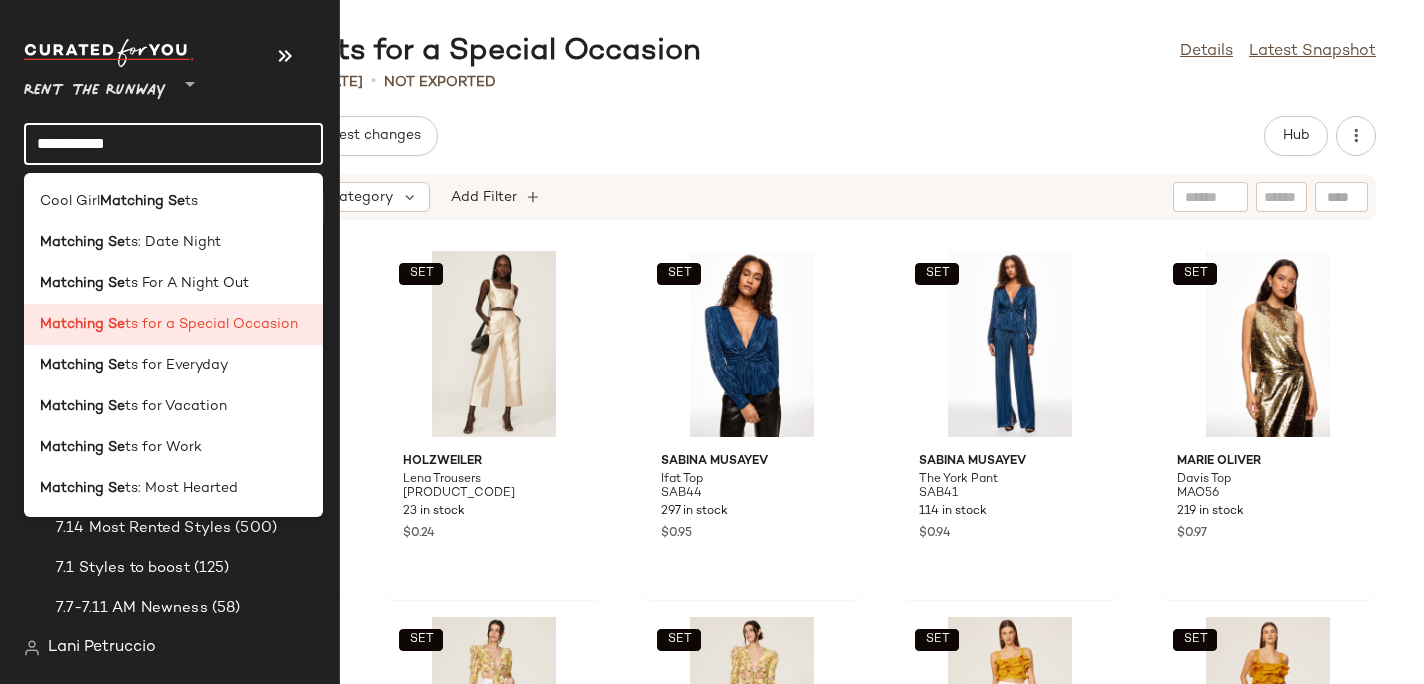 click on "**********" 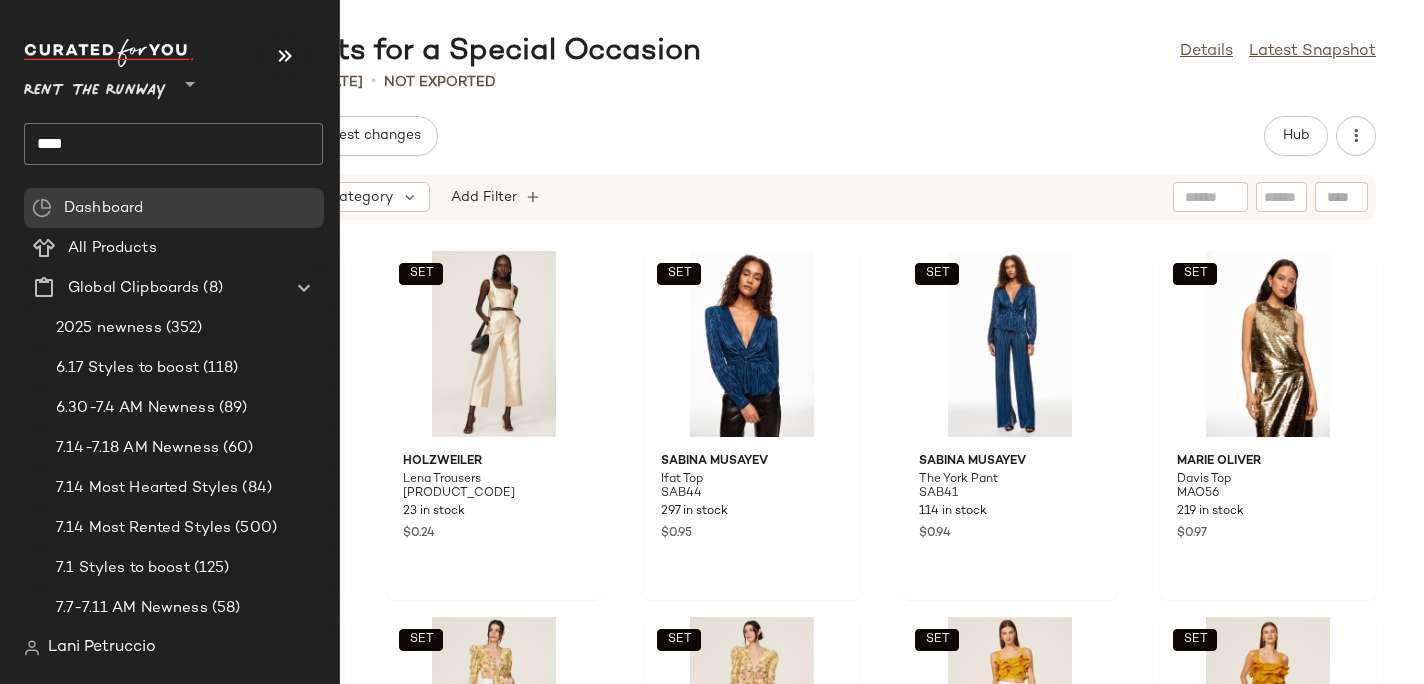 click on "****" 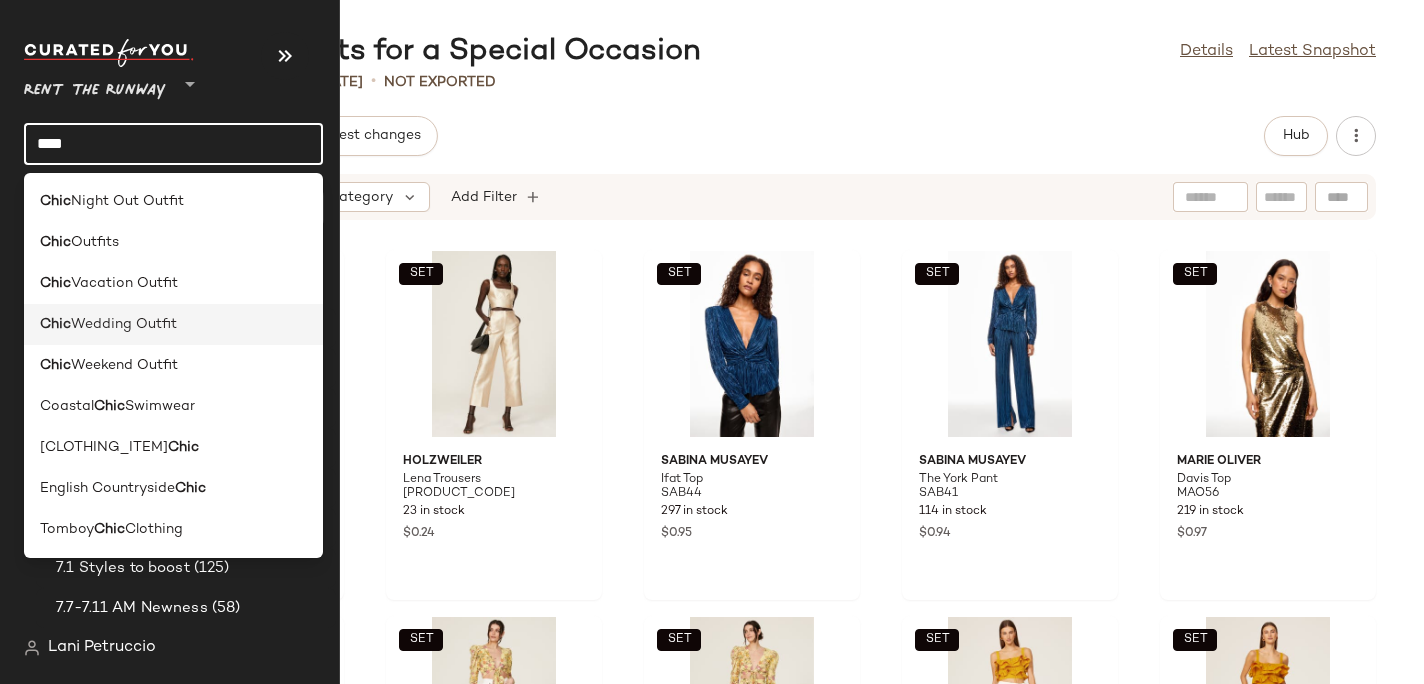 click on "Wedding Outfit" at bounding box center [124, 324] 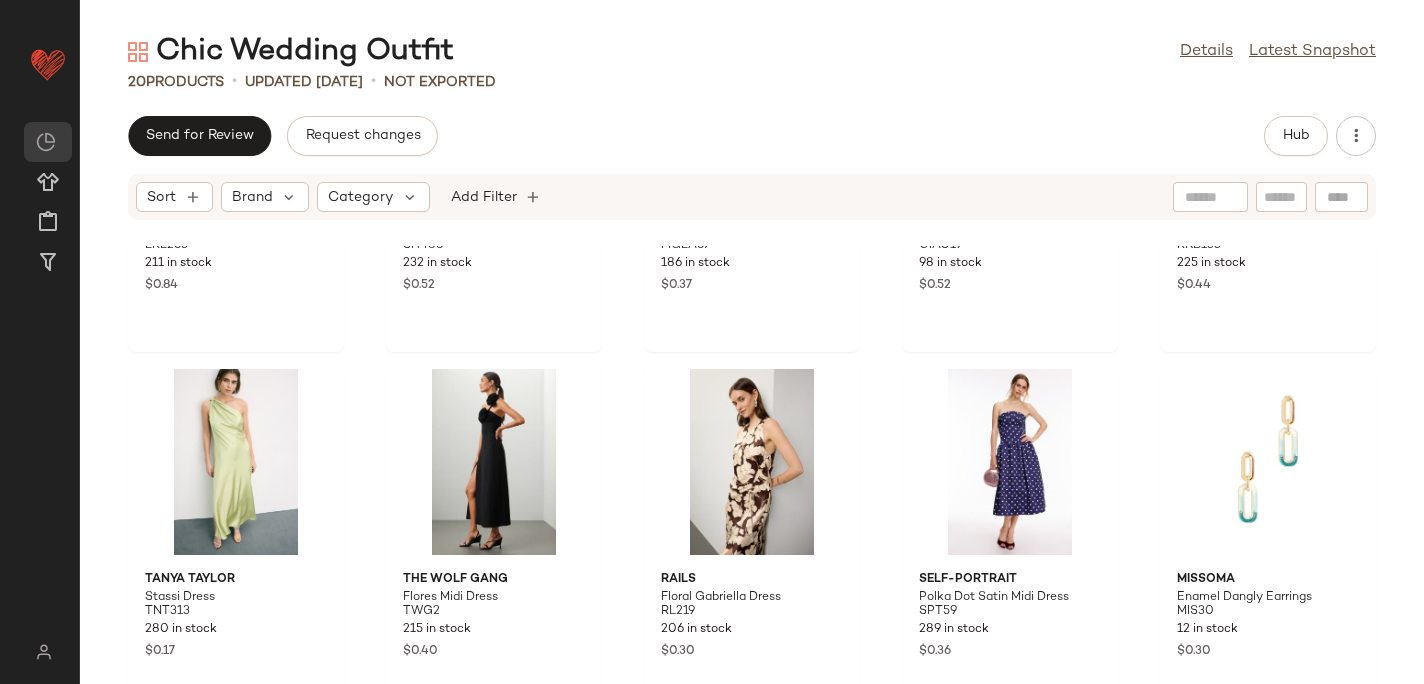 scroll, scrollTop: 0, scrollLeft: 0, axis: both 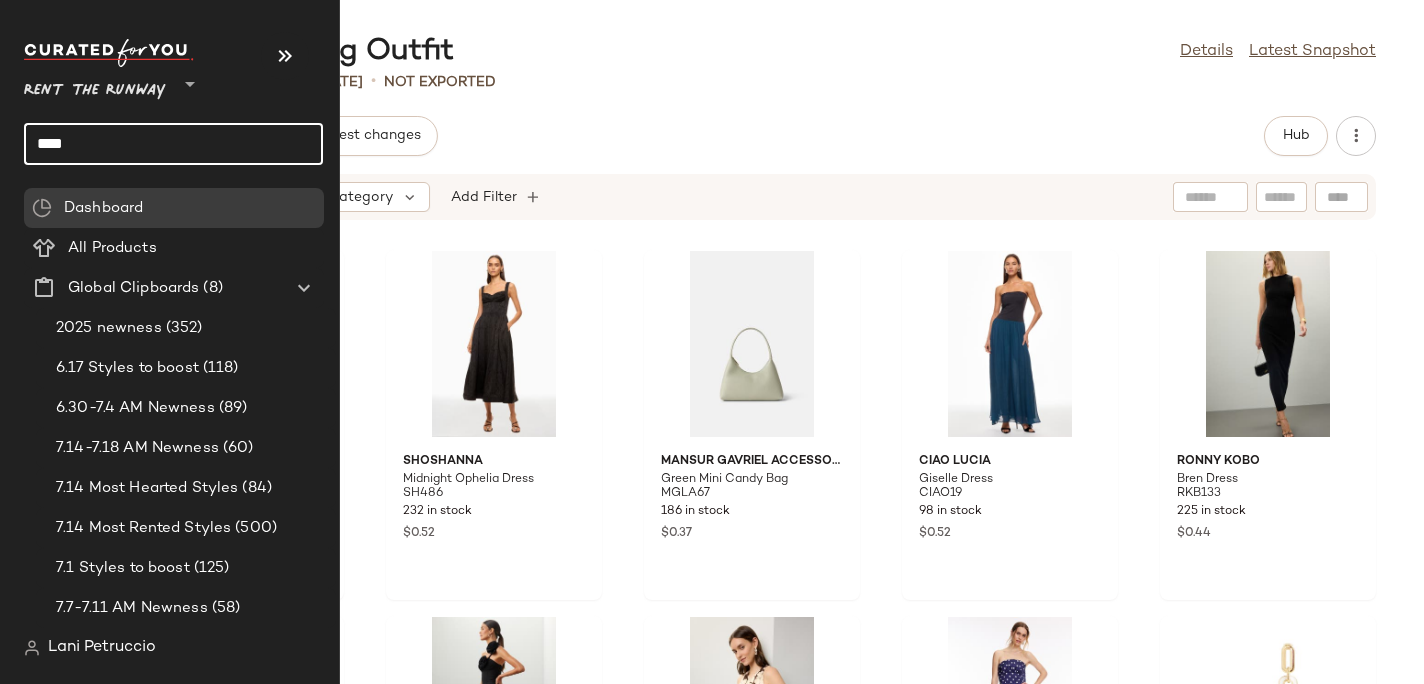 click on "****" 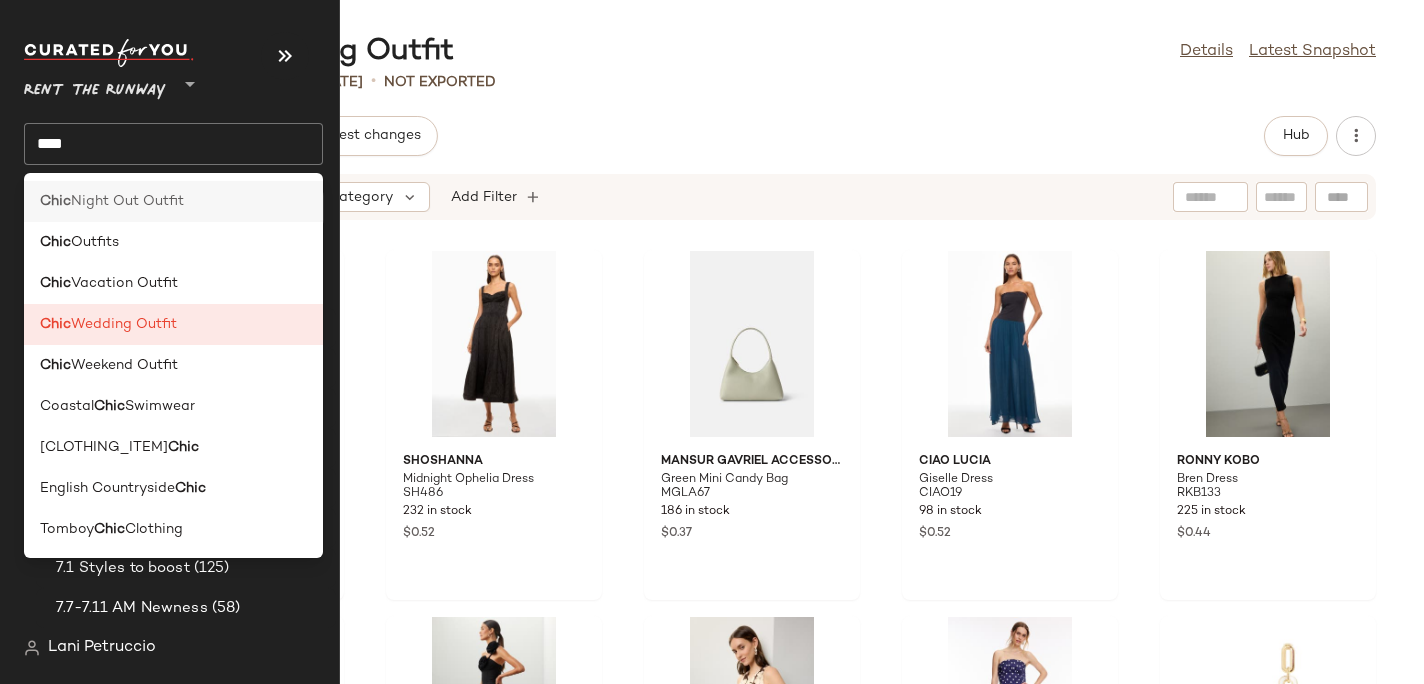 click on "Night Out Outfit" at bounding box center [127, 201] 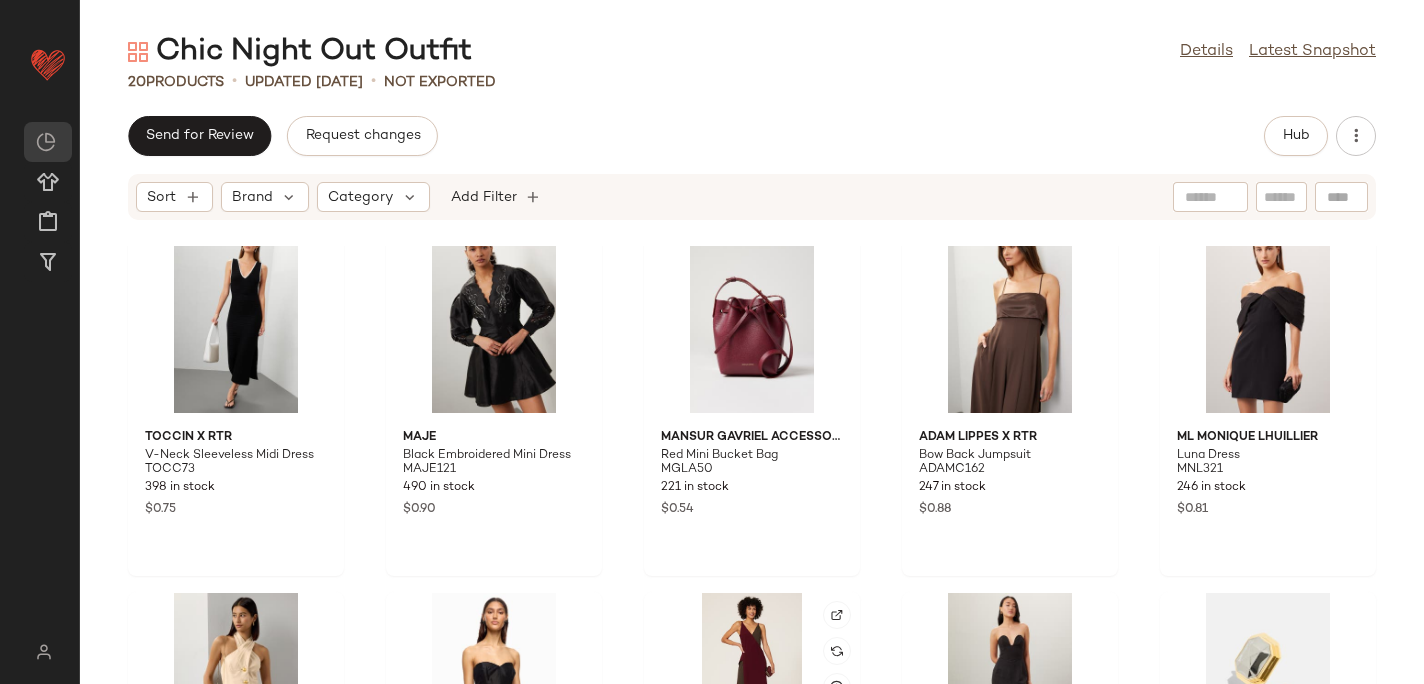 scroll, scrollTop: 0, scrollLeft: 0, axis: both 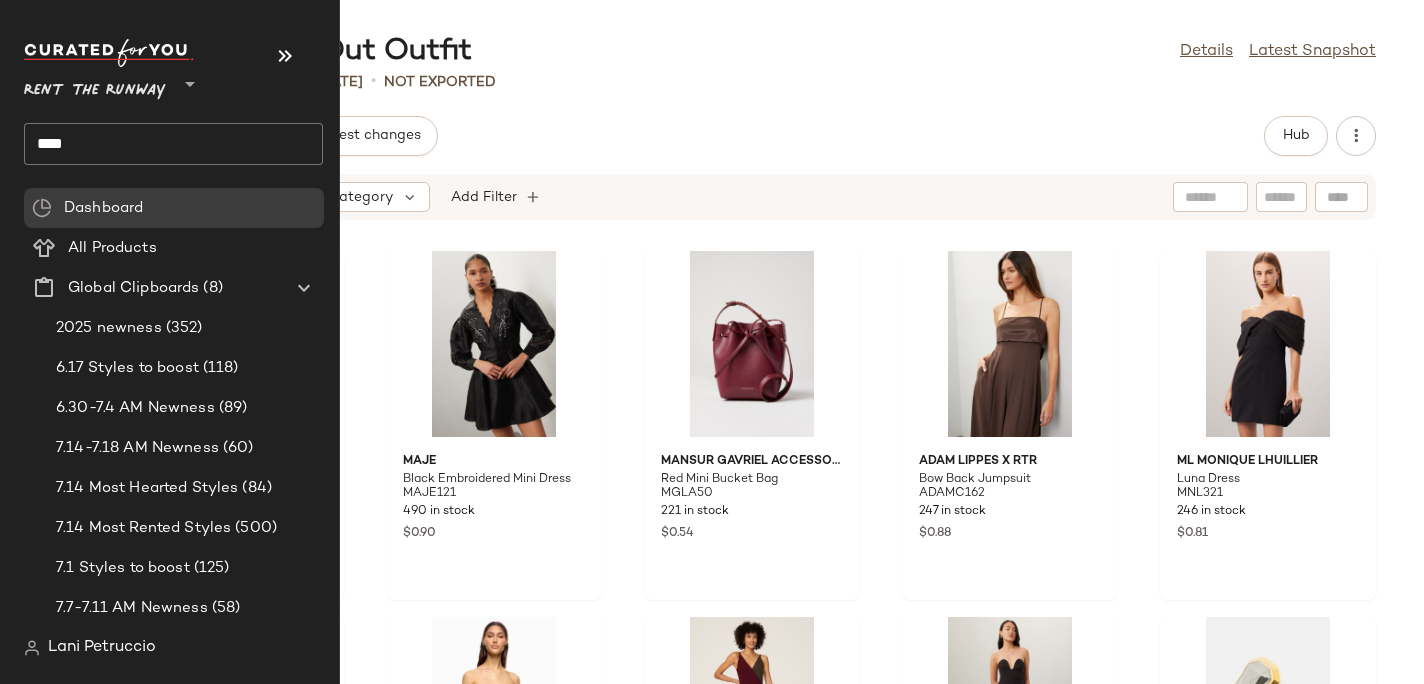 click on "****" 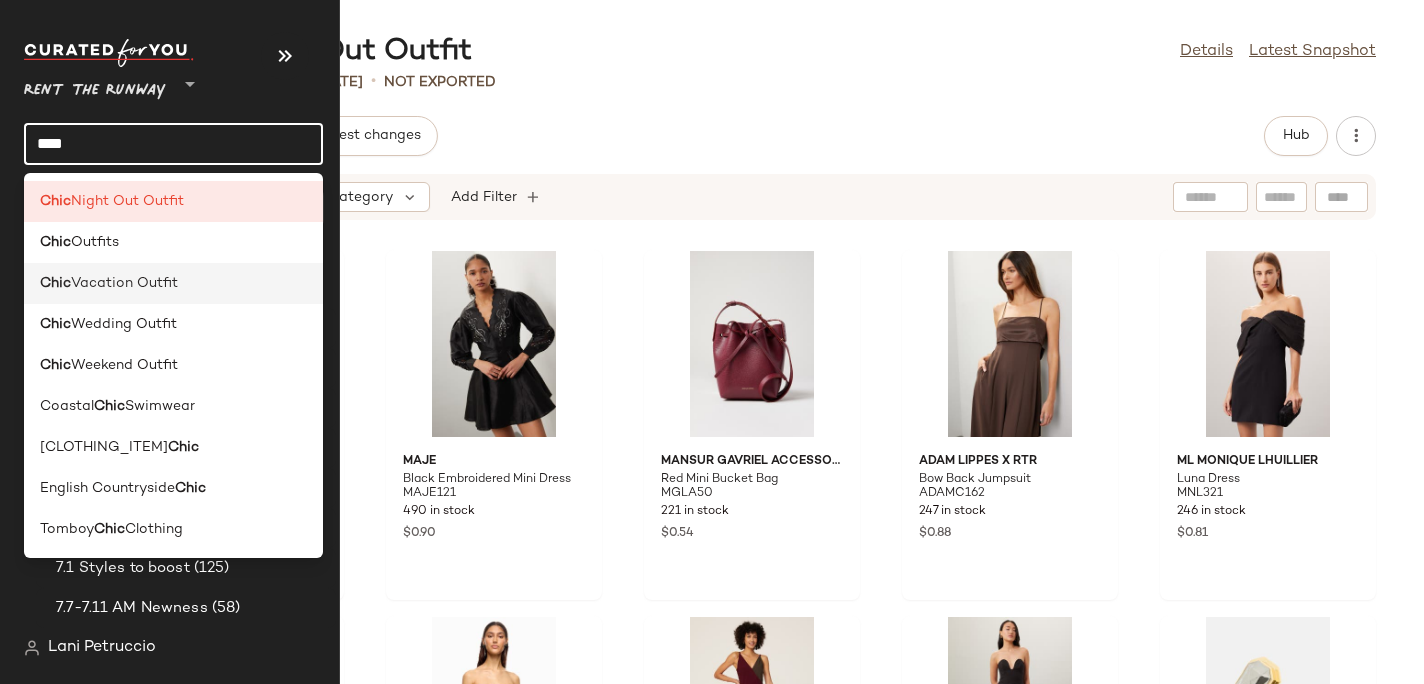 click on "Vacation Outfit" at bounding box center (124, 283) 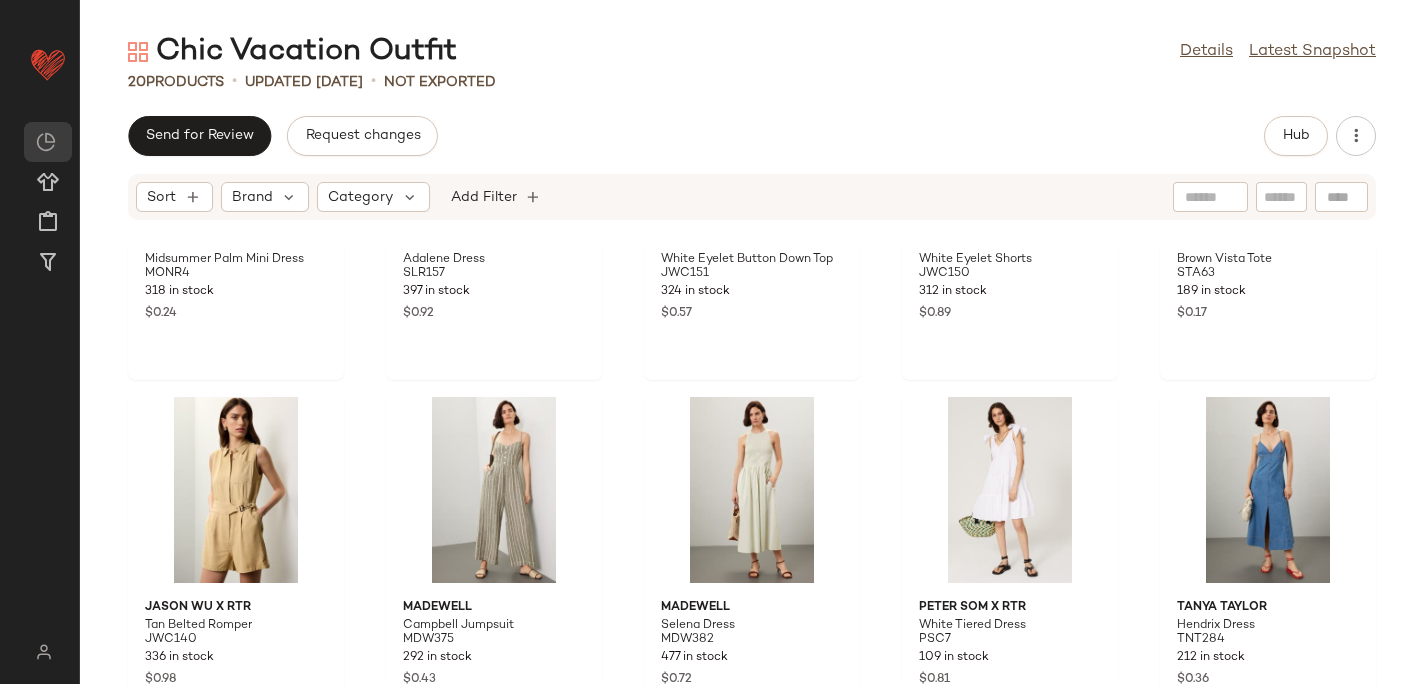 scroll, scrollTop: 1030, scrollLeft: 0, axis: vertical 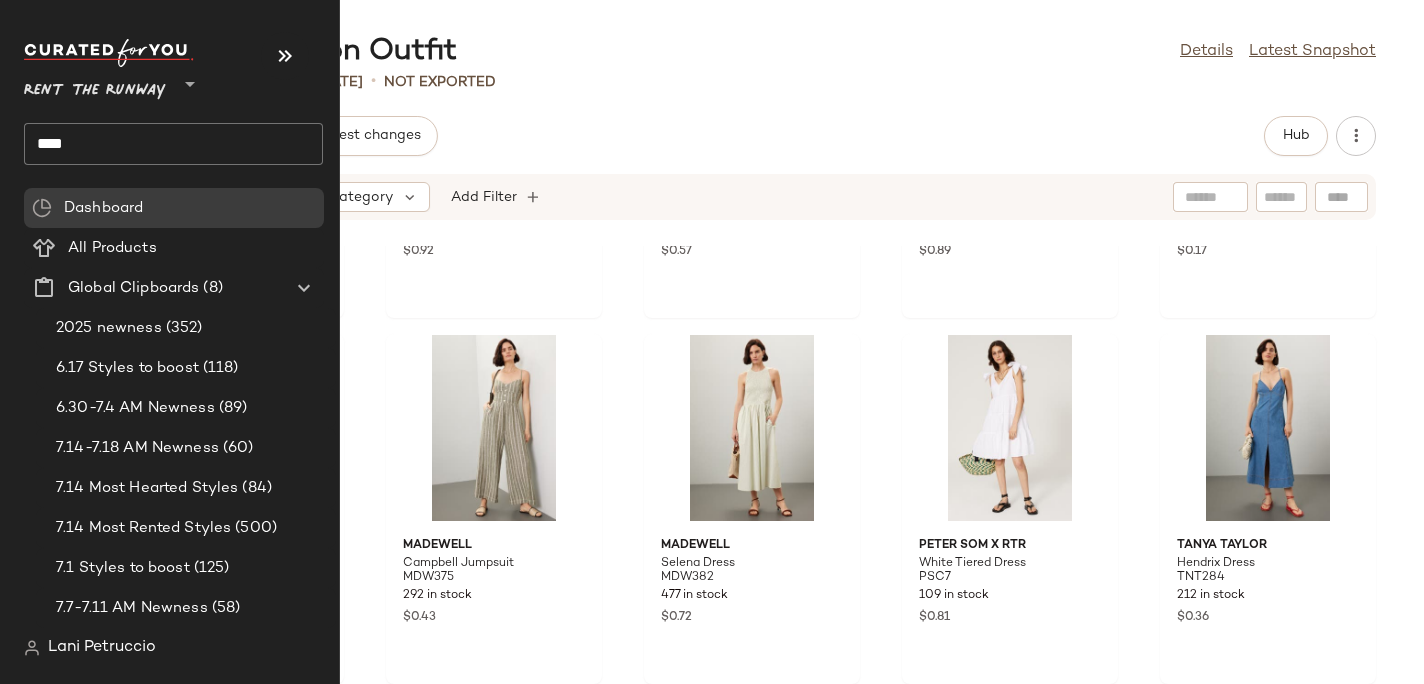 click on "****" 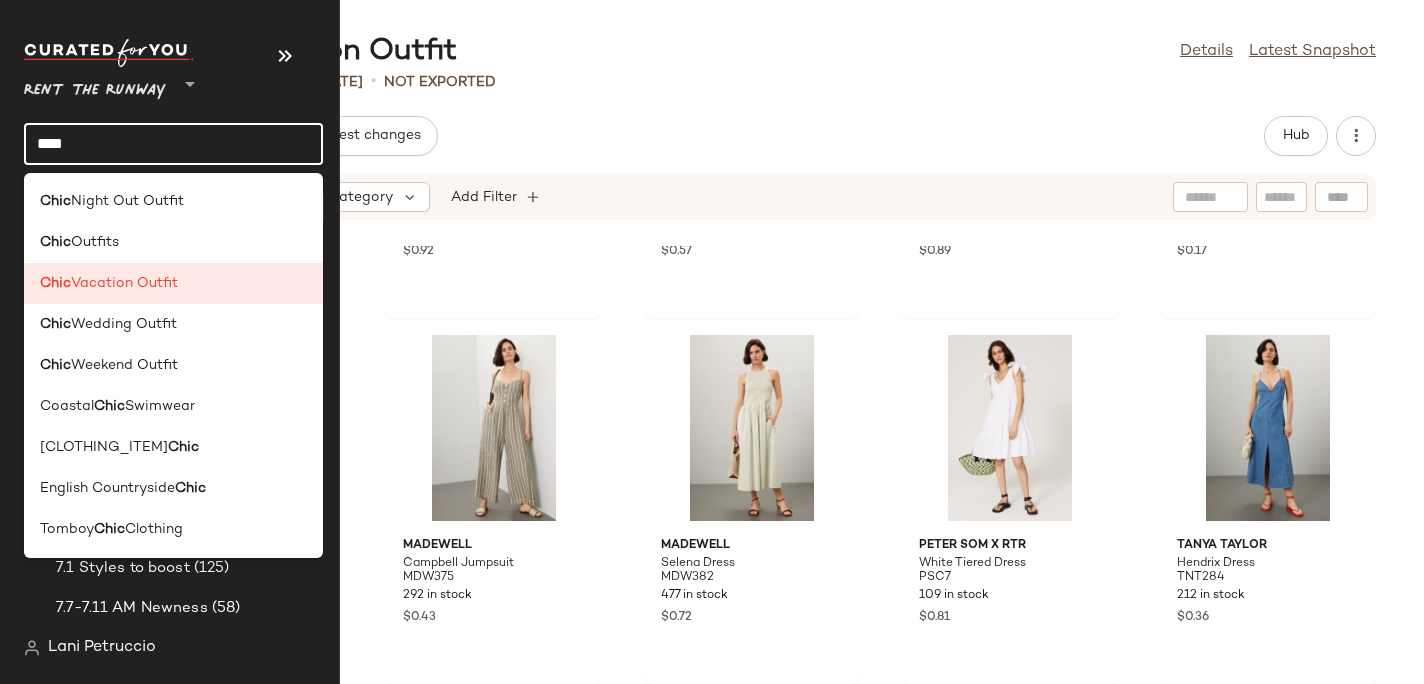 click on "****" 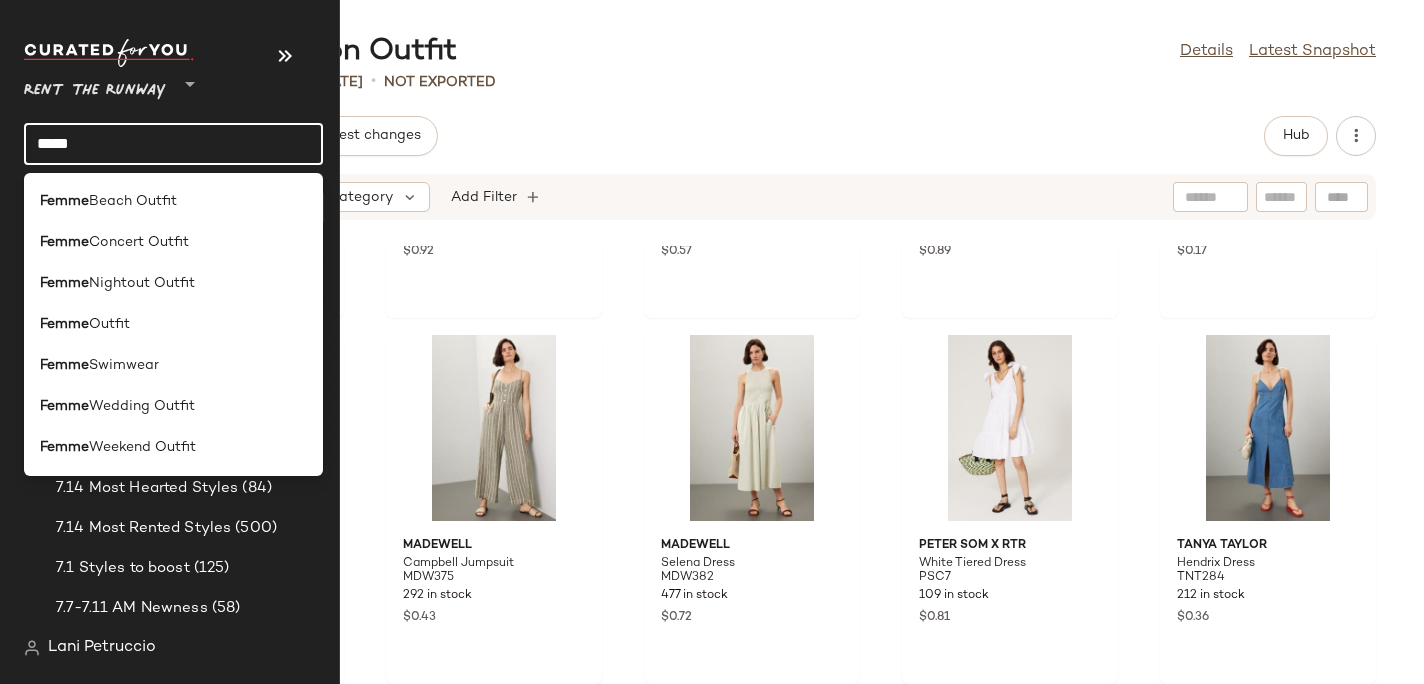 type on "*****" 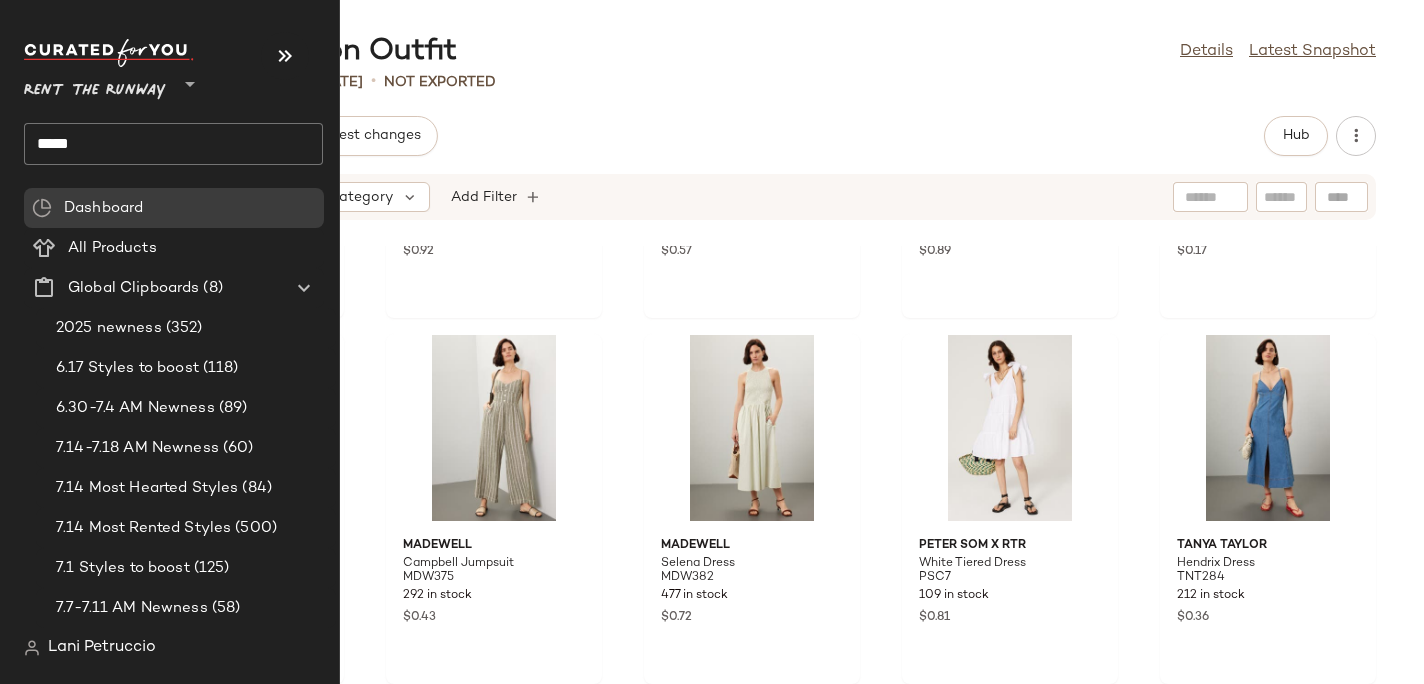click on "*****" 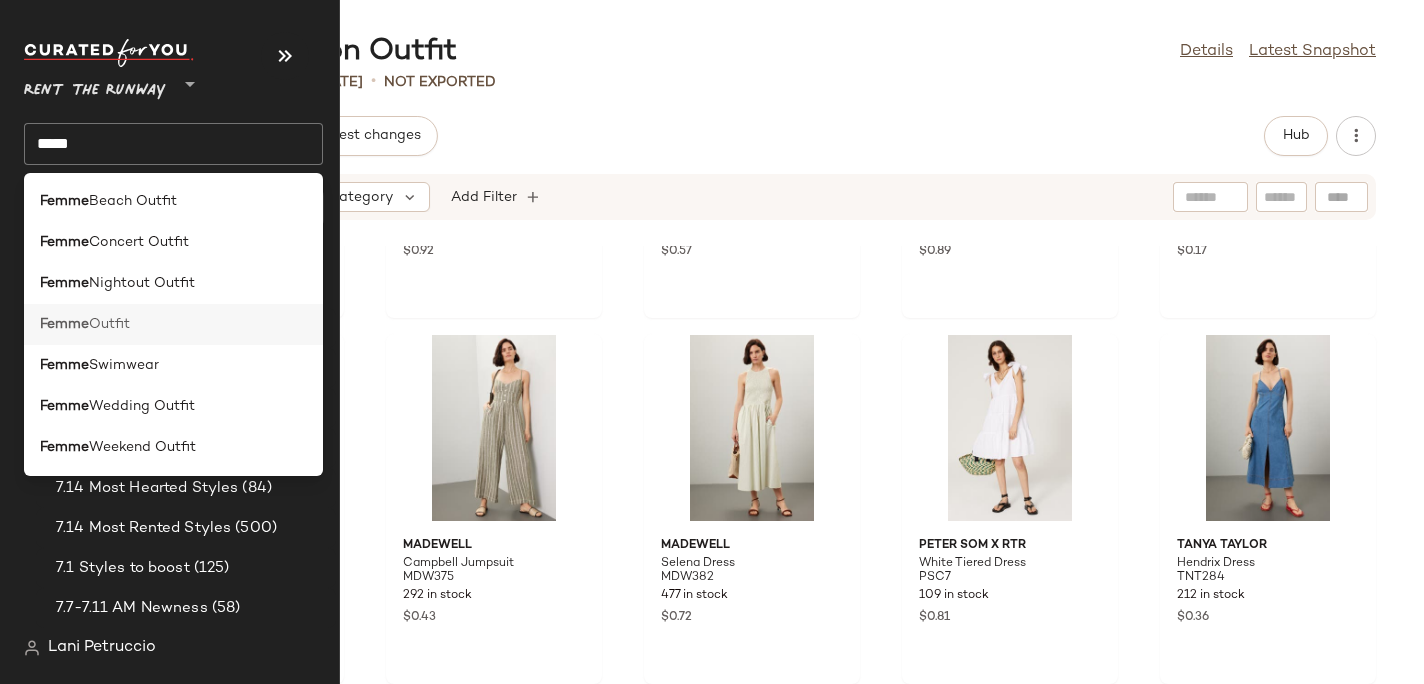 click on "Outfit" at bounding box center [109, 324] 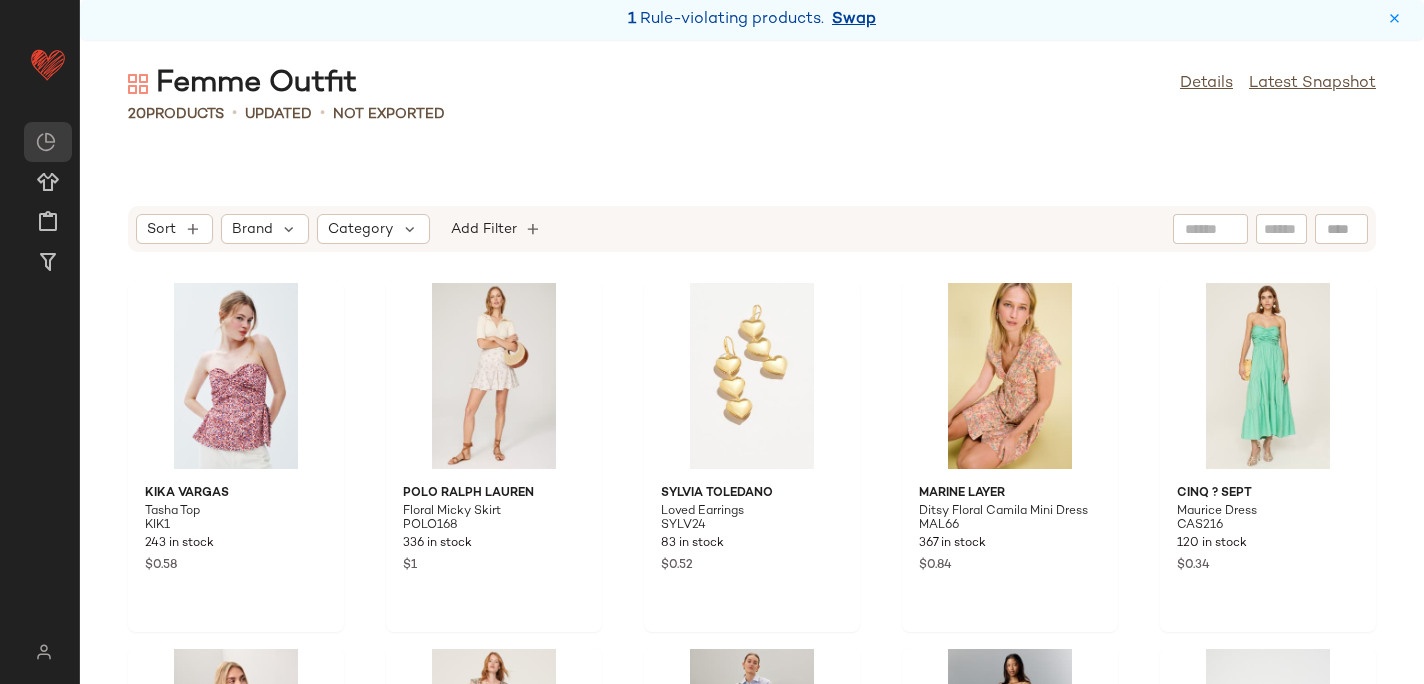 click on "Swap" at bounding box center [854, 20] 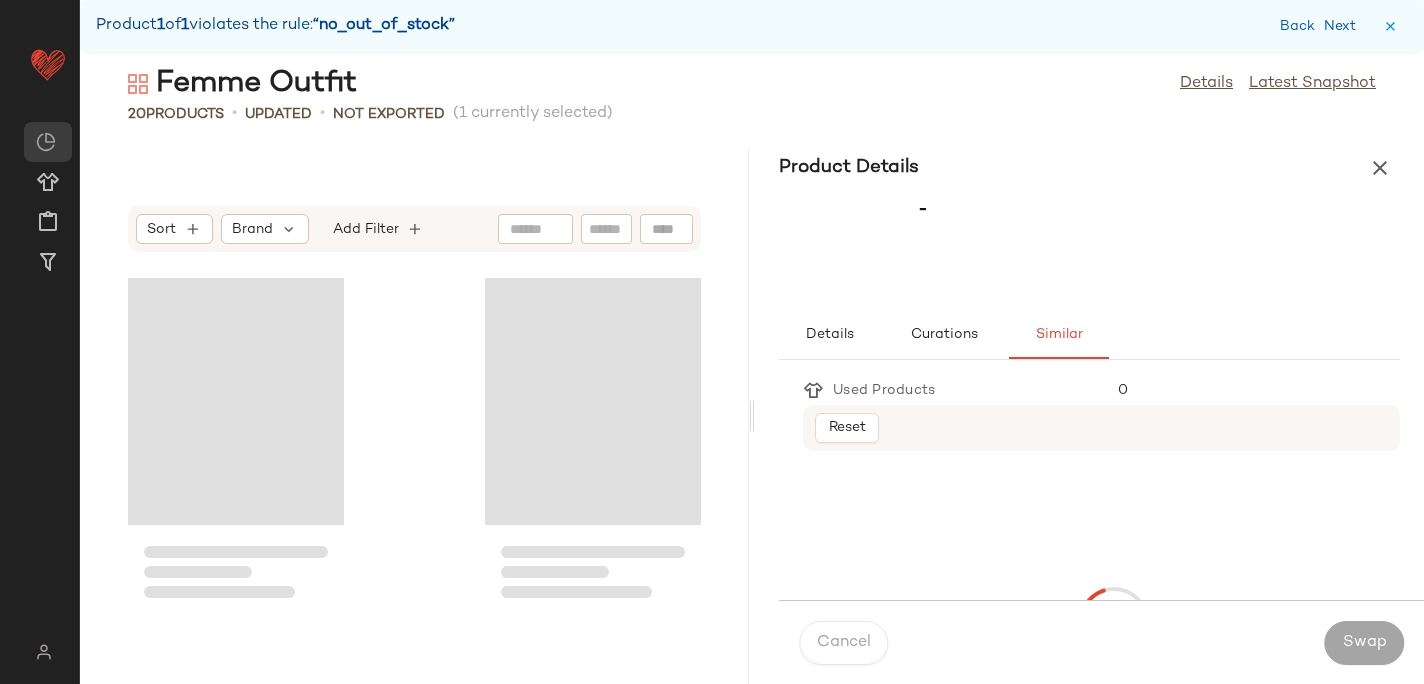scroll, scrollTop: 1830, scrollLeft: 0, axis: vertical 